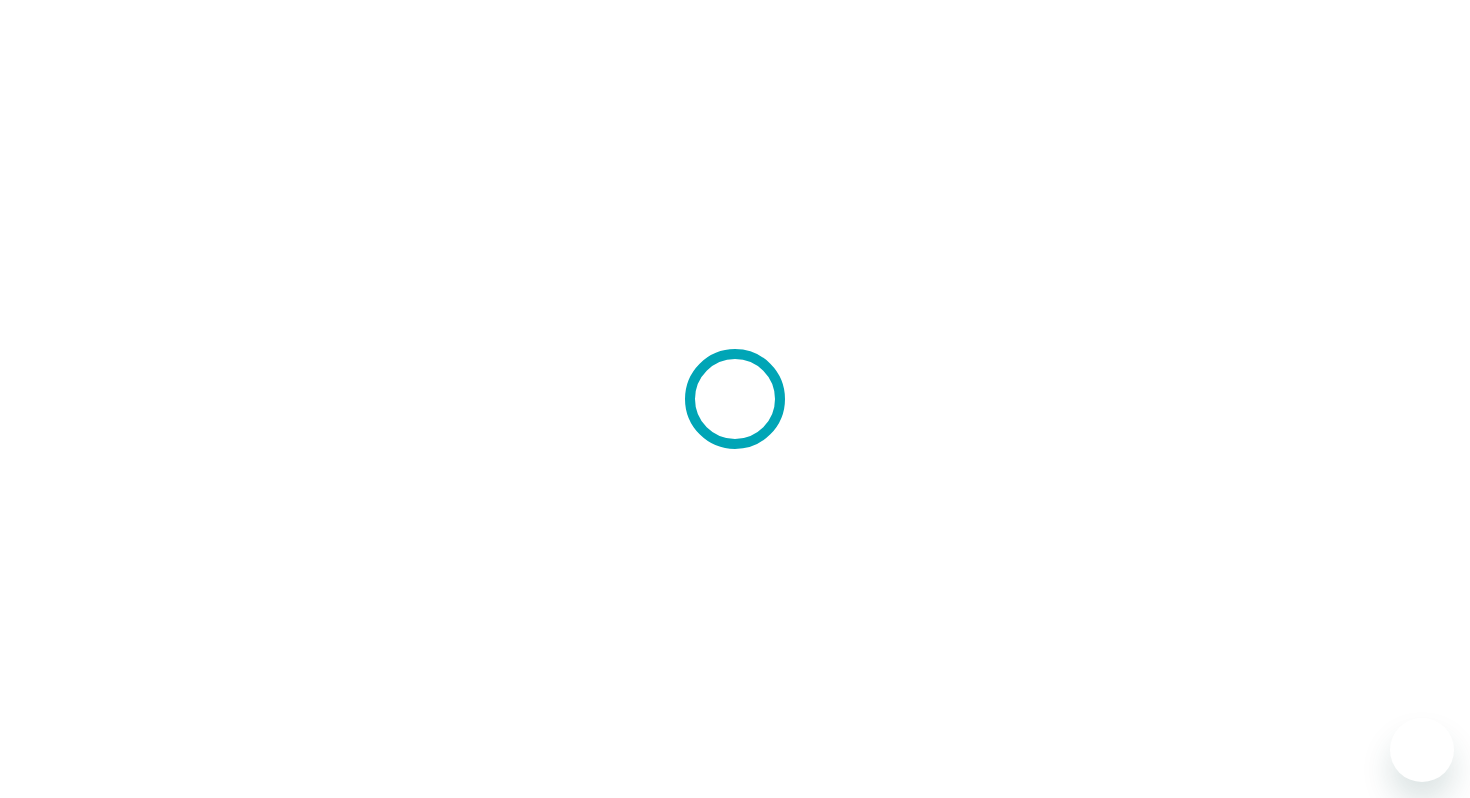 scroll, scrollTop: 0, scrollLeft: 0, axis: both 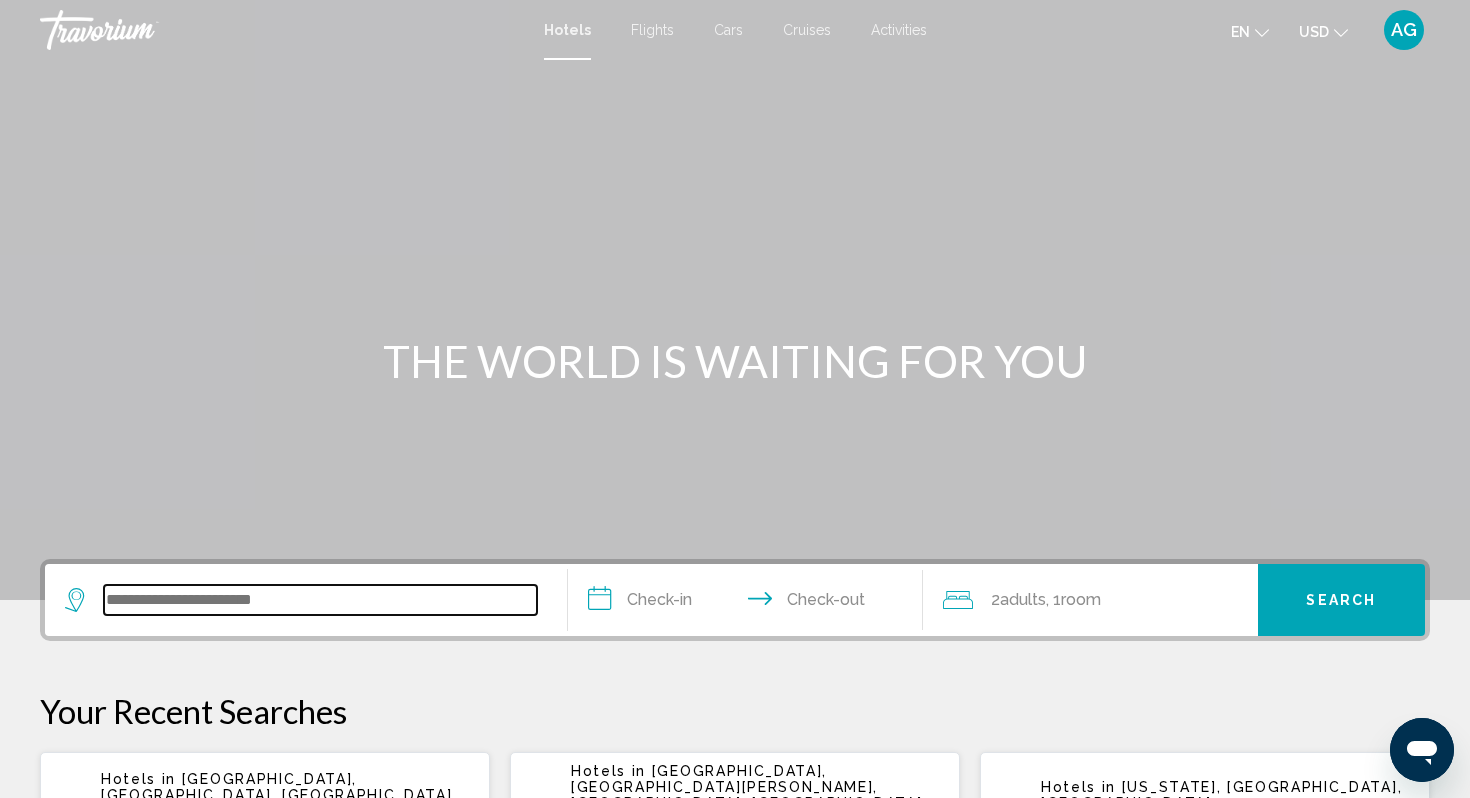 click at bounding box center [320, 600] 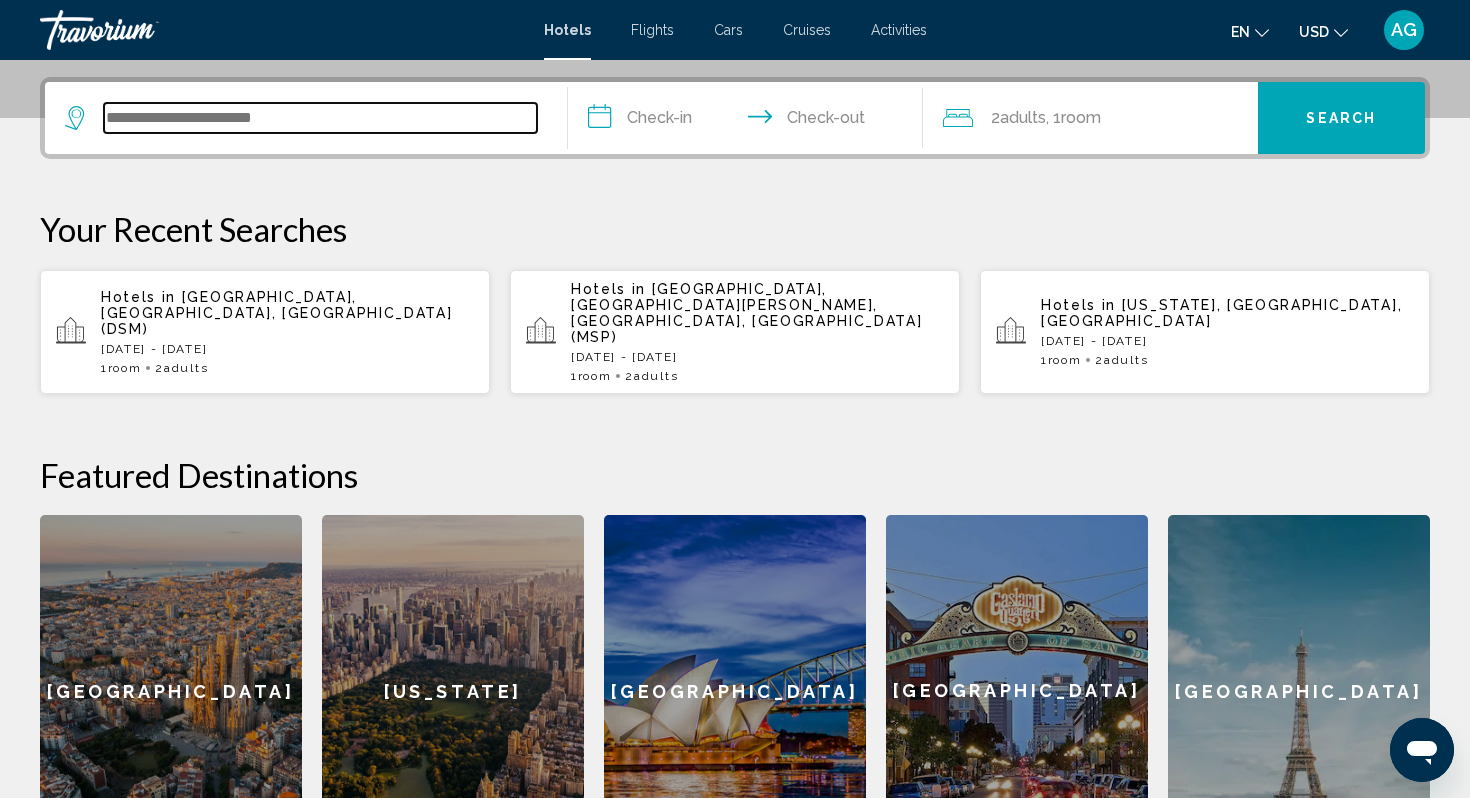 scroll, scrollTop: 494, scrollLeft: 0, axis: vertical 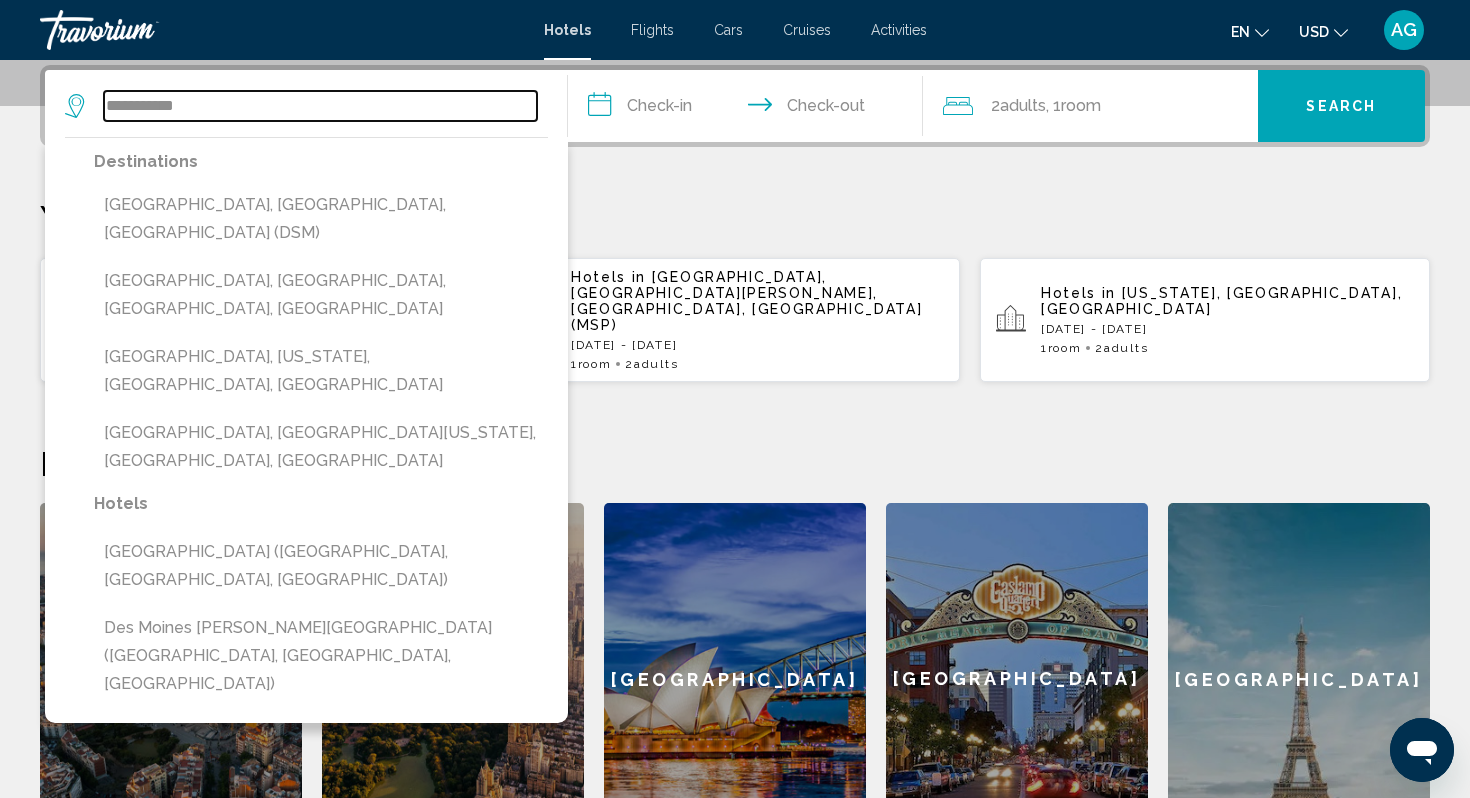 type on "**********" 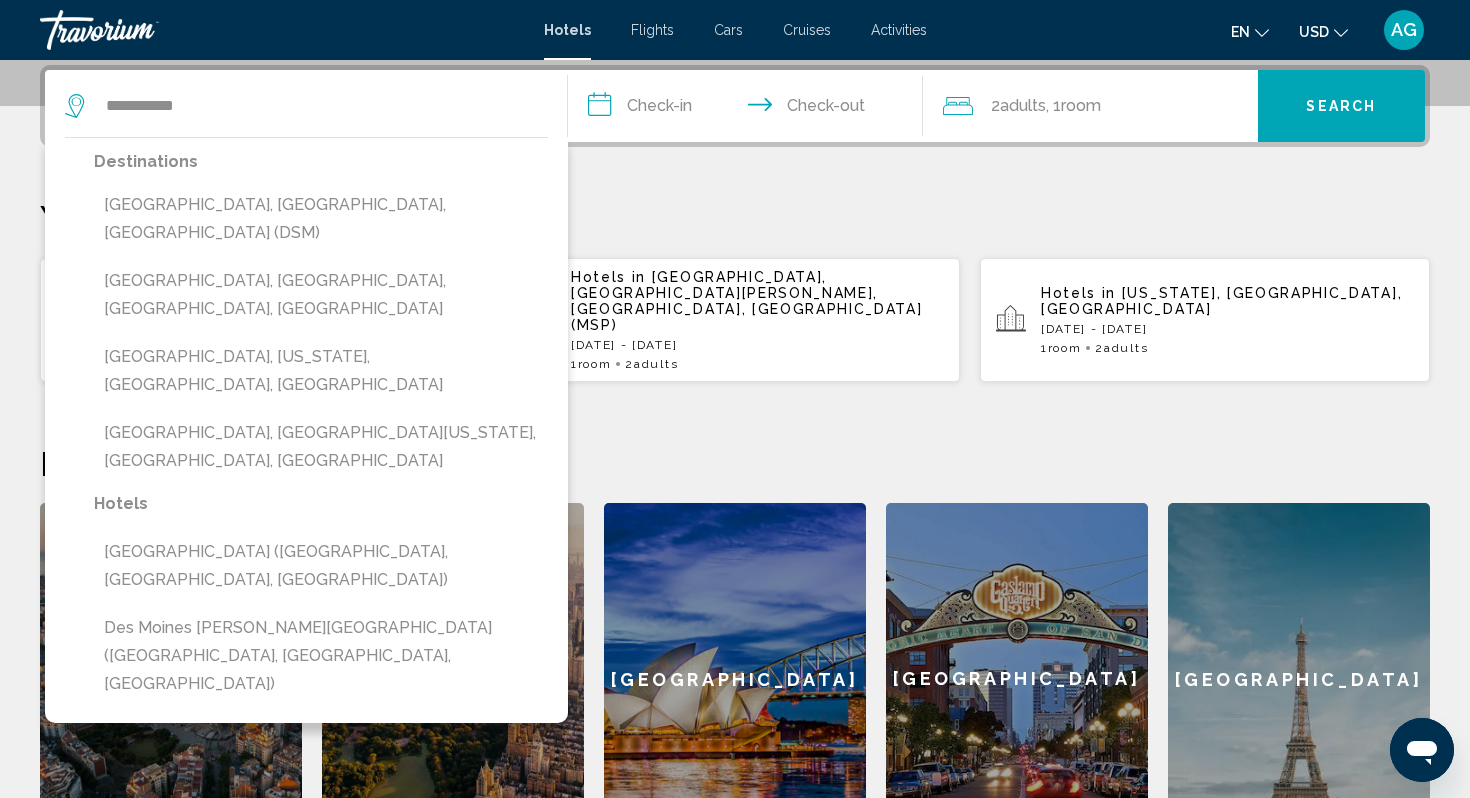 click on "**********" at bounding box center (749, 109) 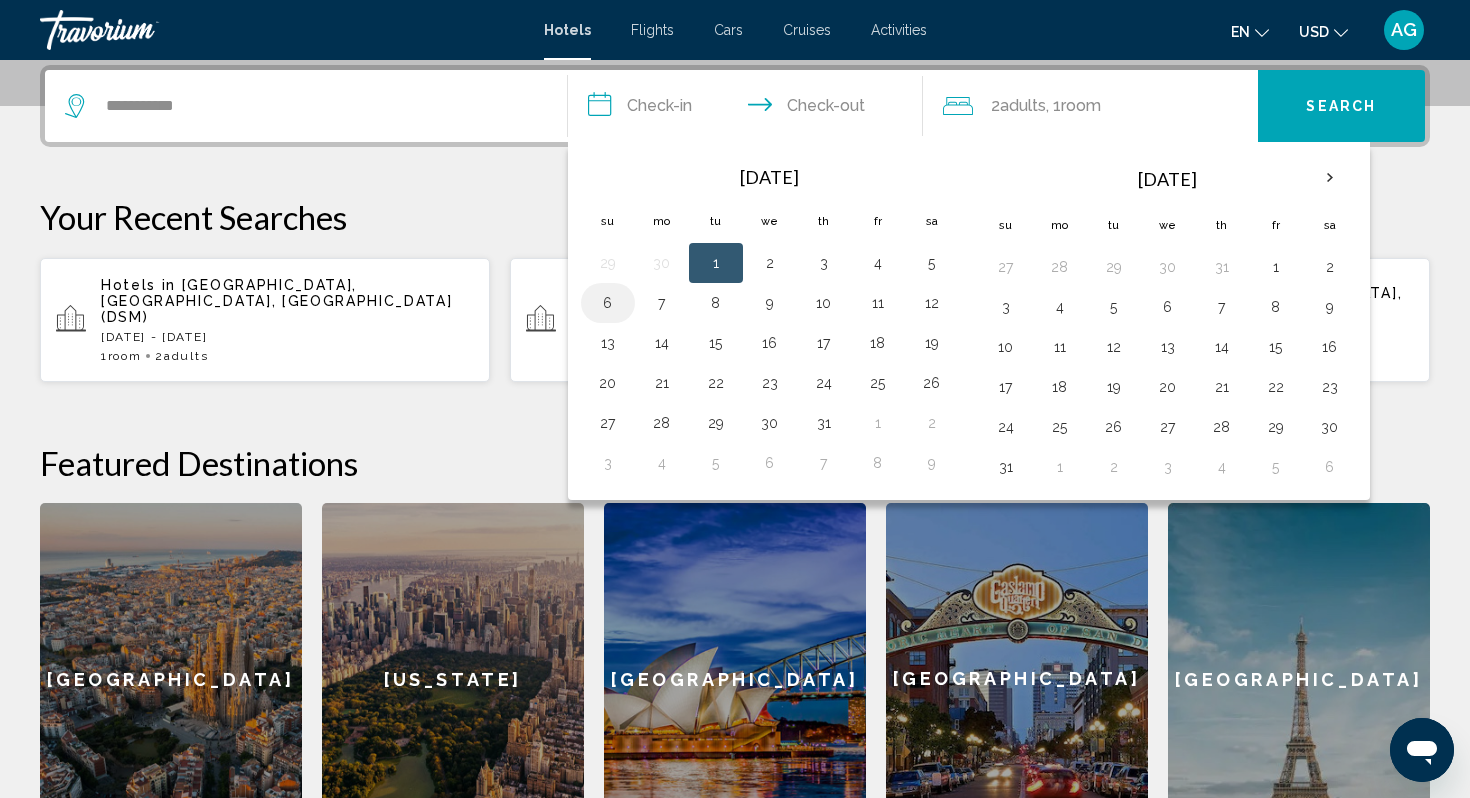 click on "6" at bounding box center [608, 303] 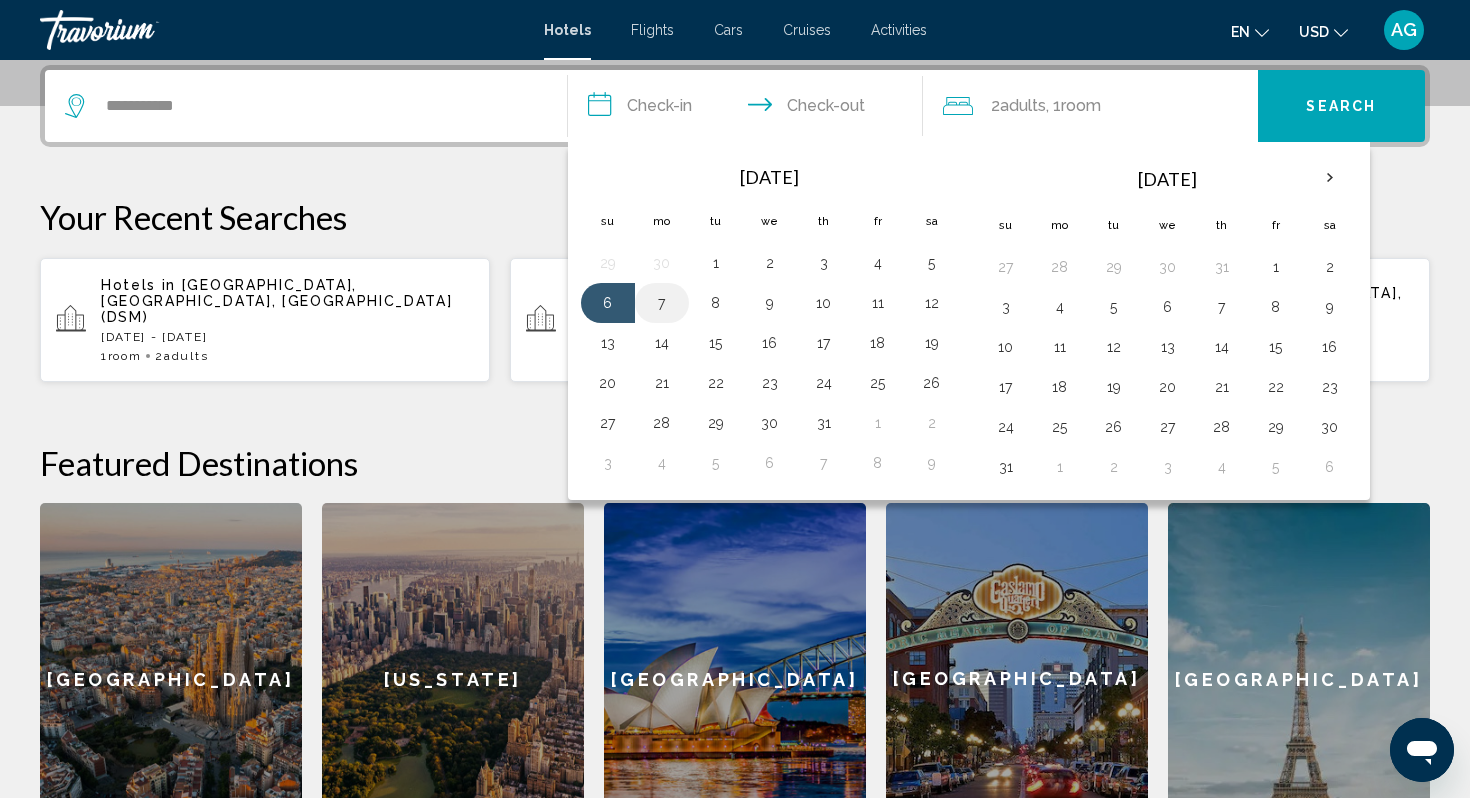 click on "7" at bounding box center (662, 303) 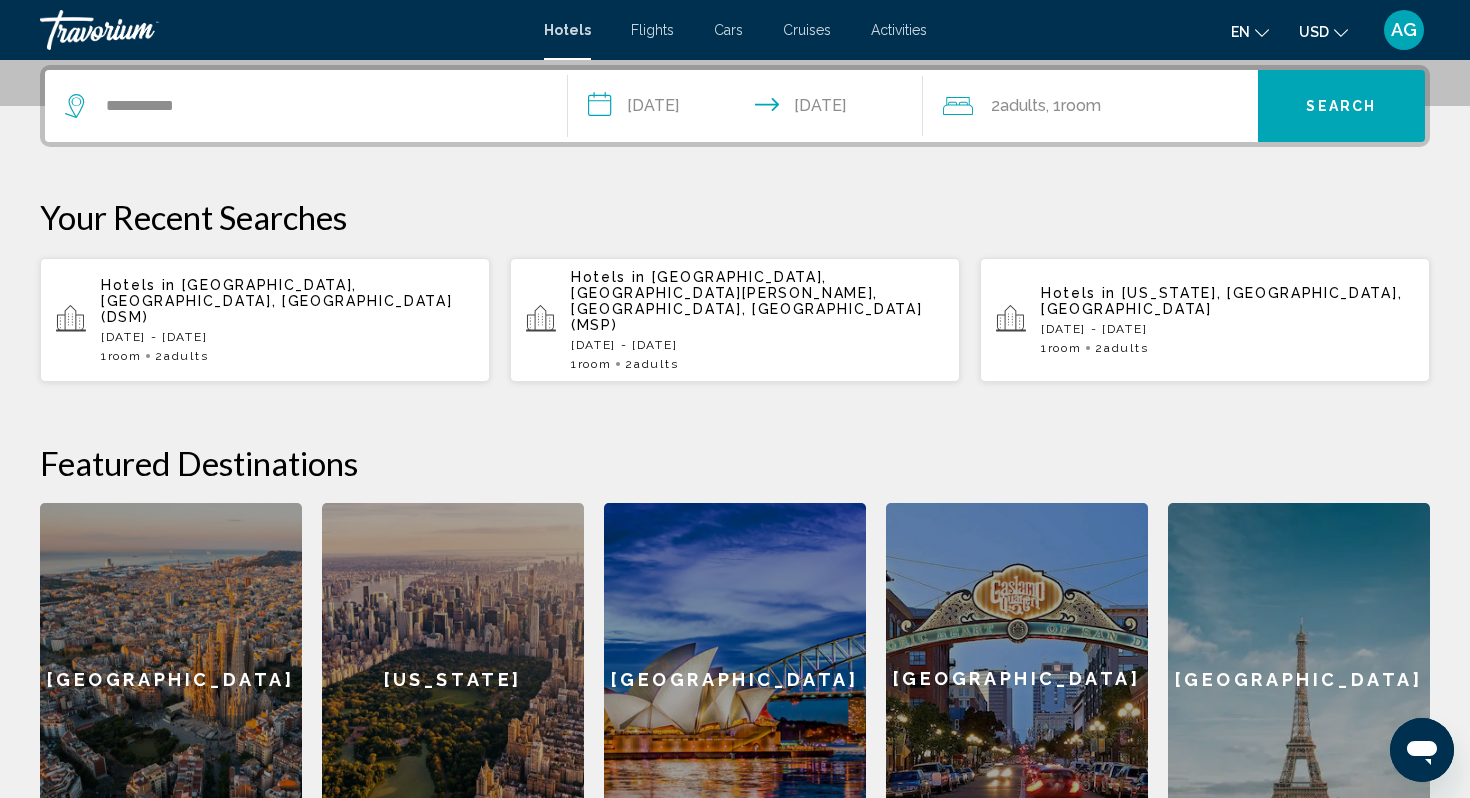 click on "Search" at bounding box center [1341, 107] 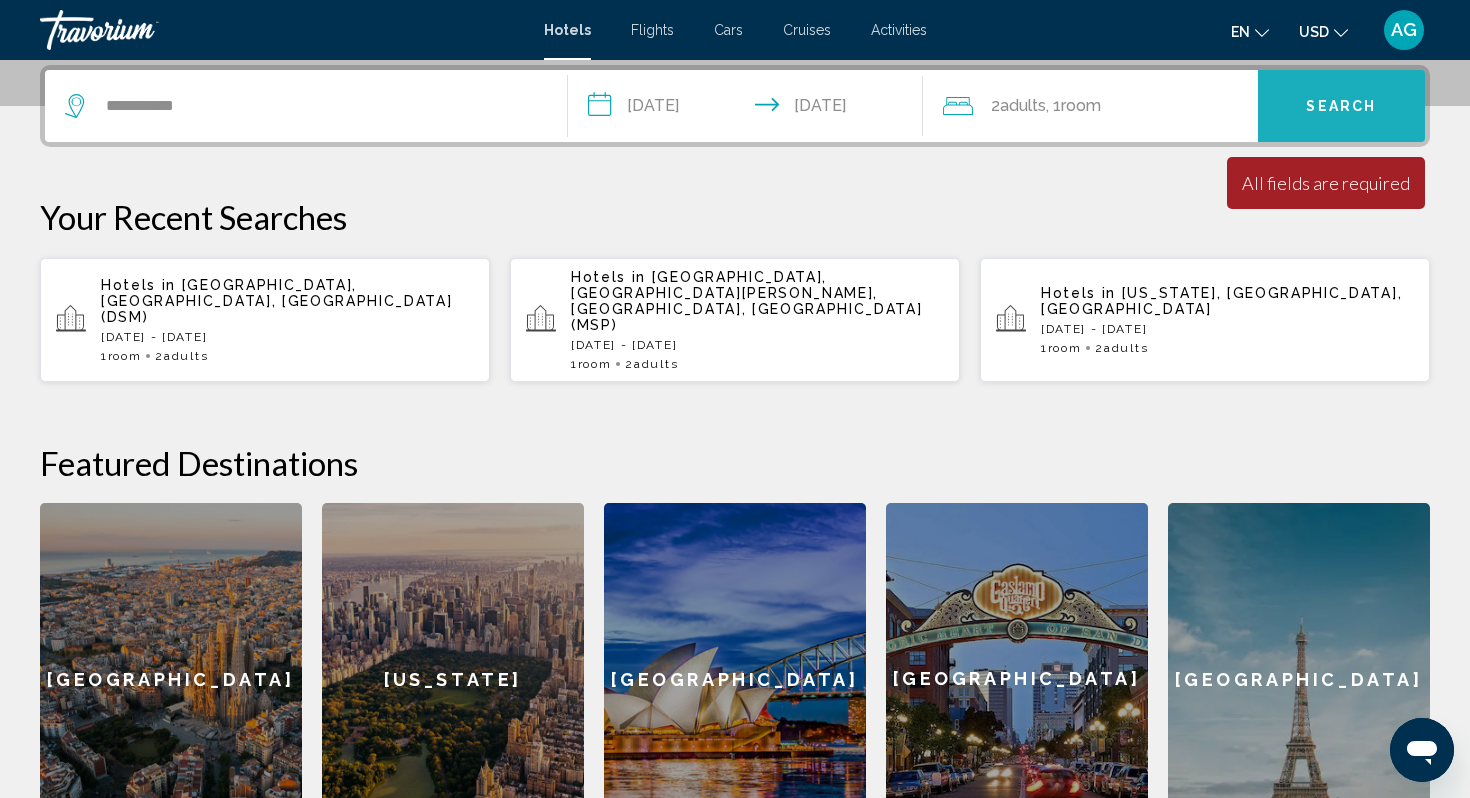 click on "Search" at bounding box center [1341, 107] 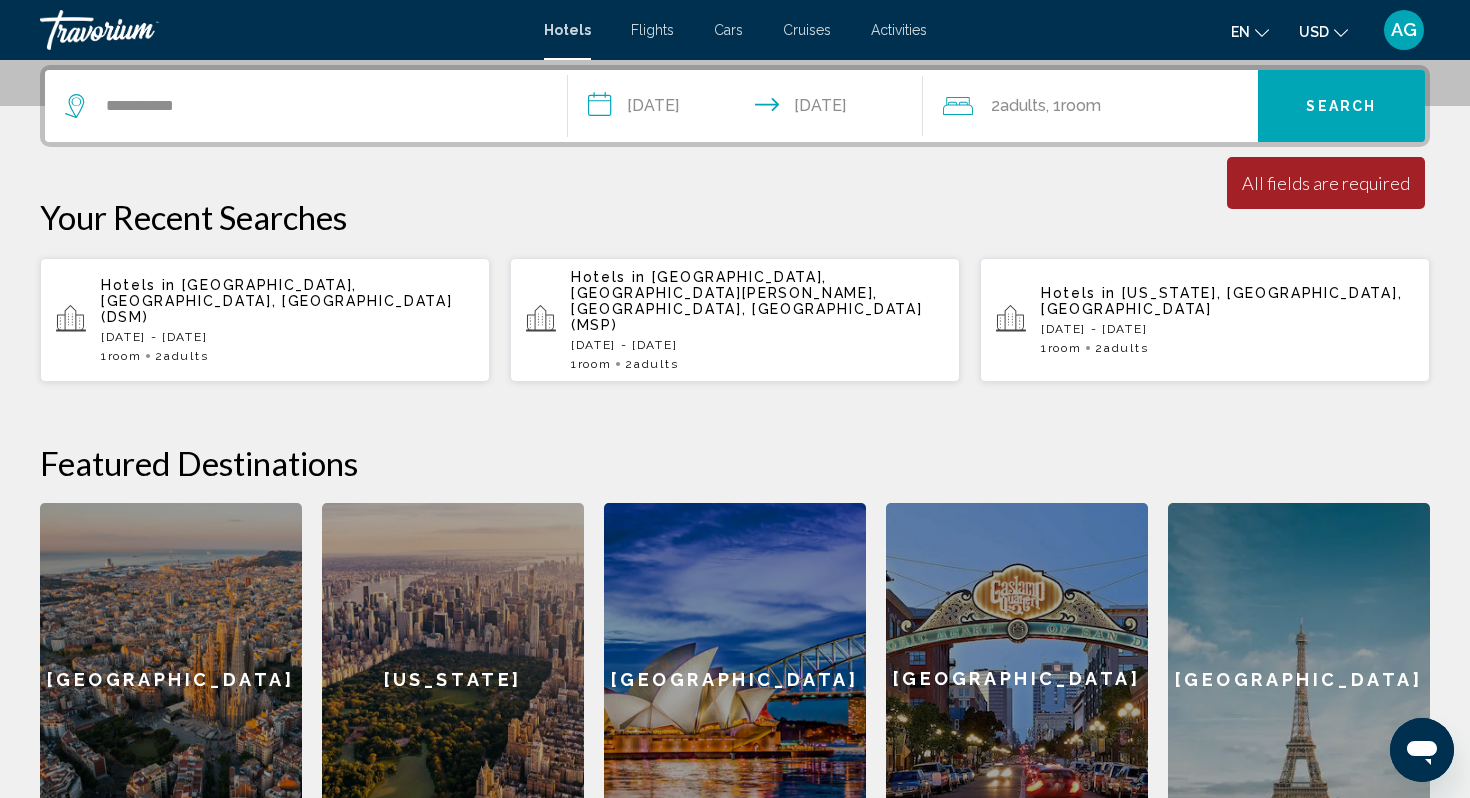 click on "Minimum length of stay is 1 day All fields are required Children ages are required" at bounding box center (1326, 183) 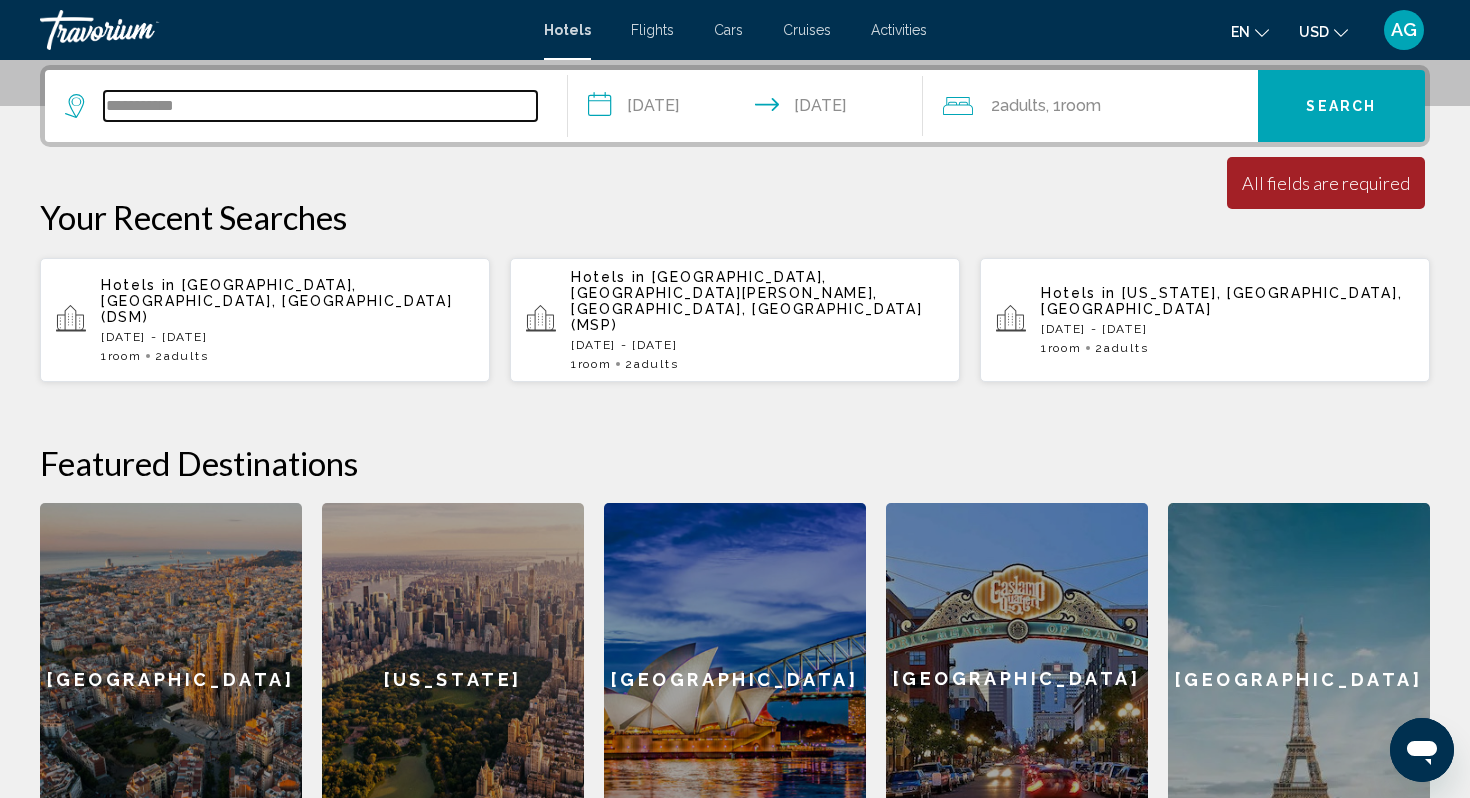 click on "**********" at bounding box center [320, 106] 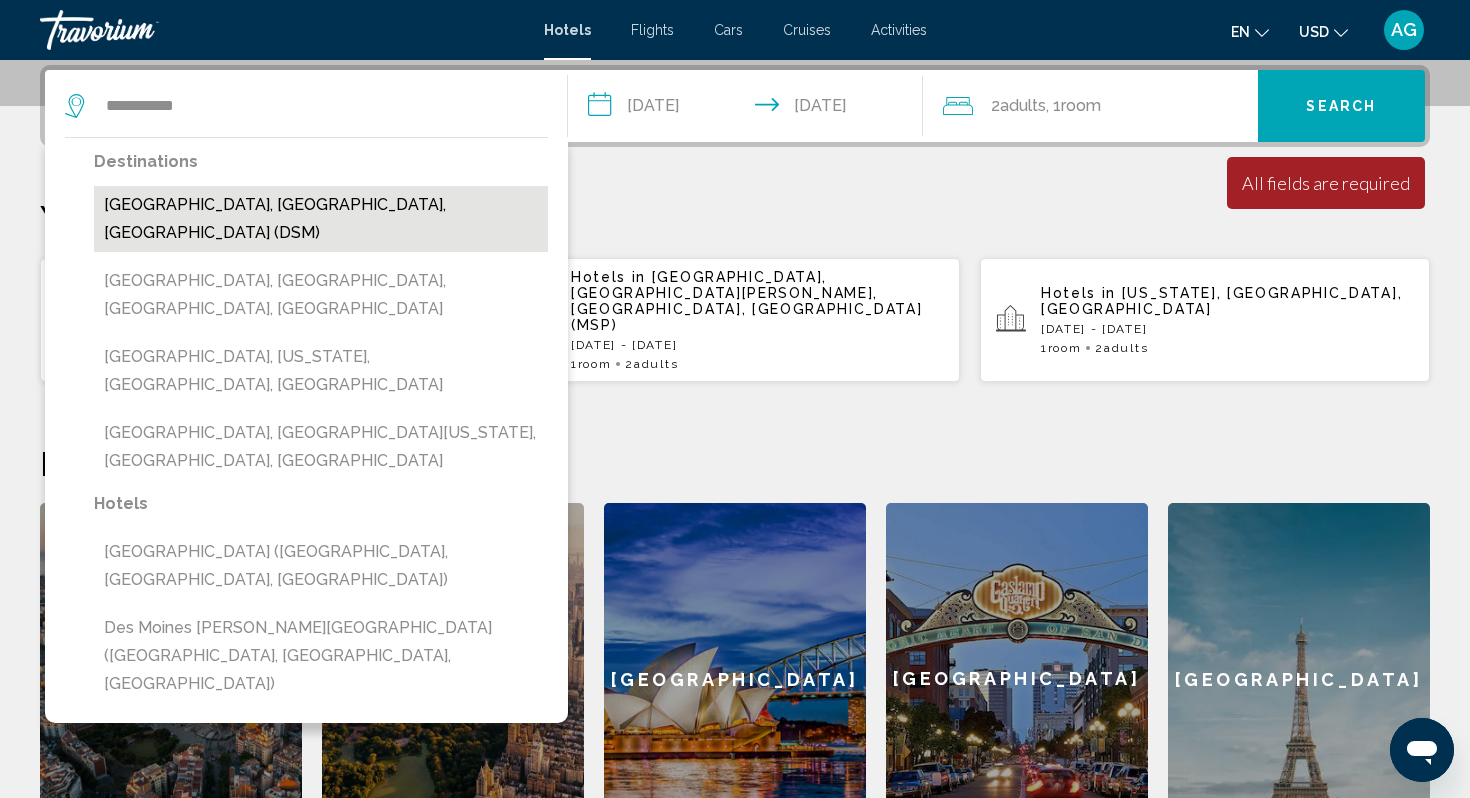 click on "[GEOGRAPHIC_DATA], [GEOGRAPHIC_DATA], [GEOGRAPHIC_DATA] (DSM)" at bounding box center [321, 219] 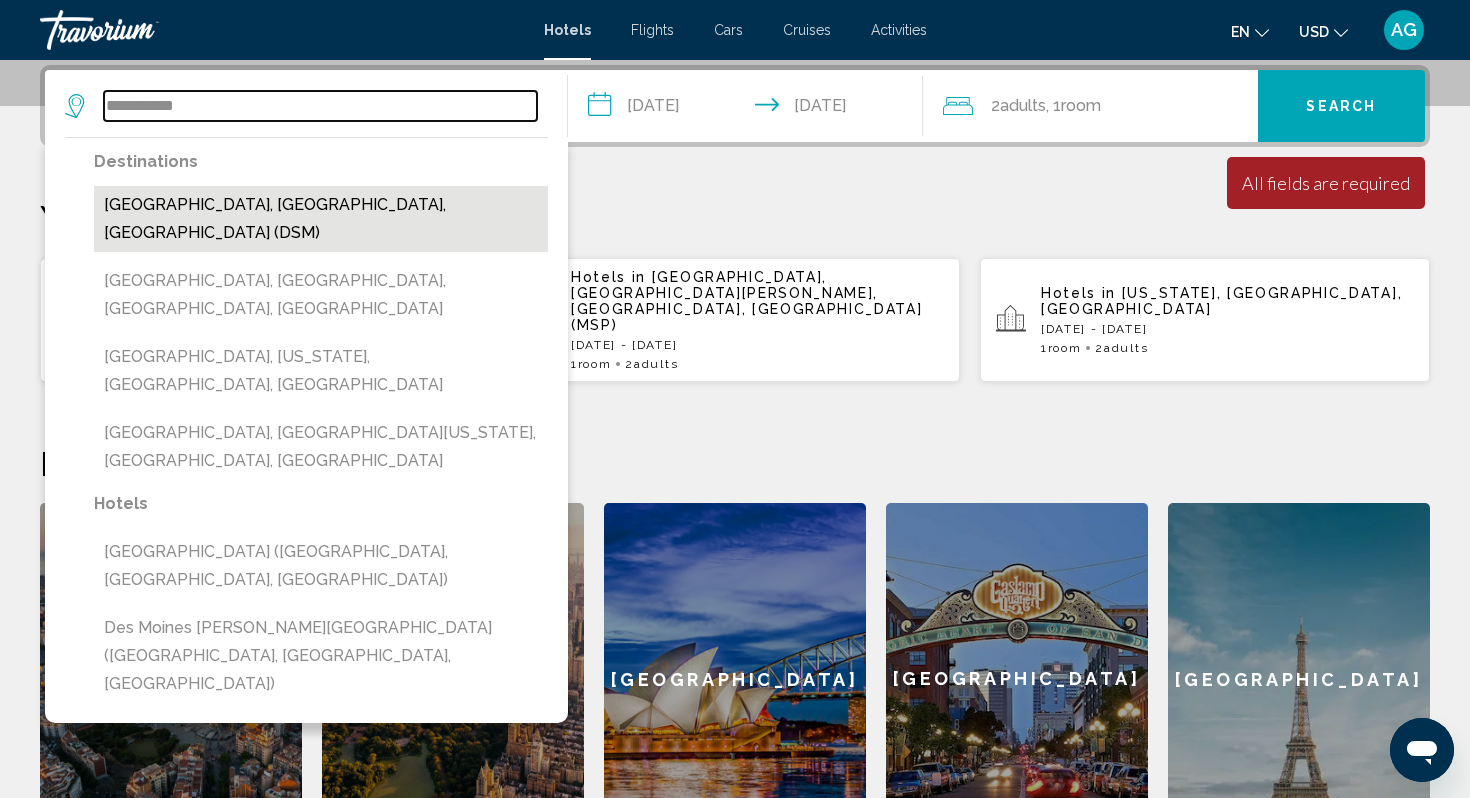type on "**********" 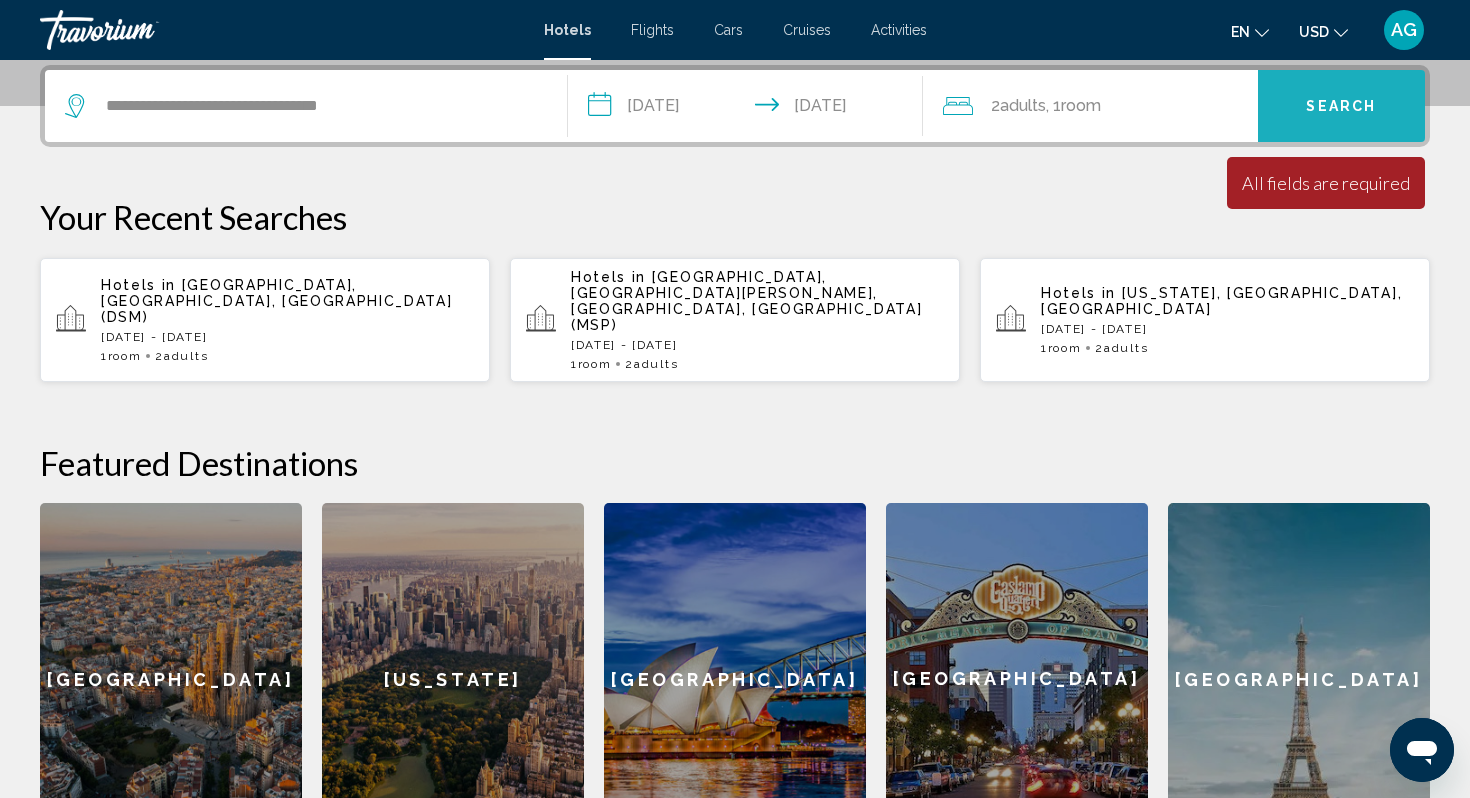 click on "Search" at bounding box center [1342, 106] 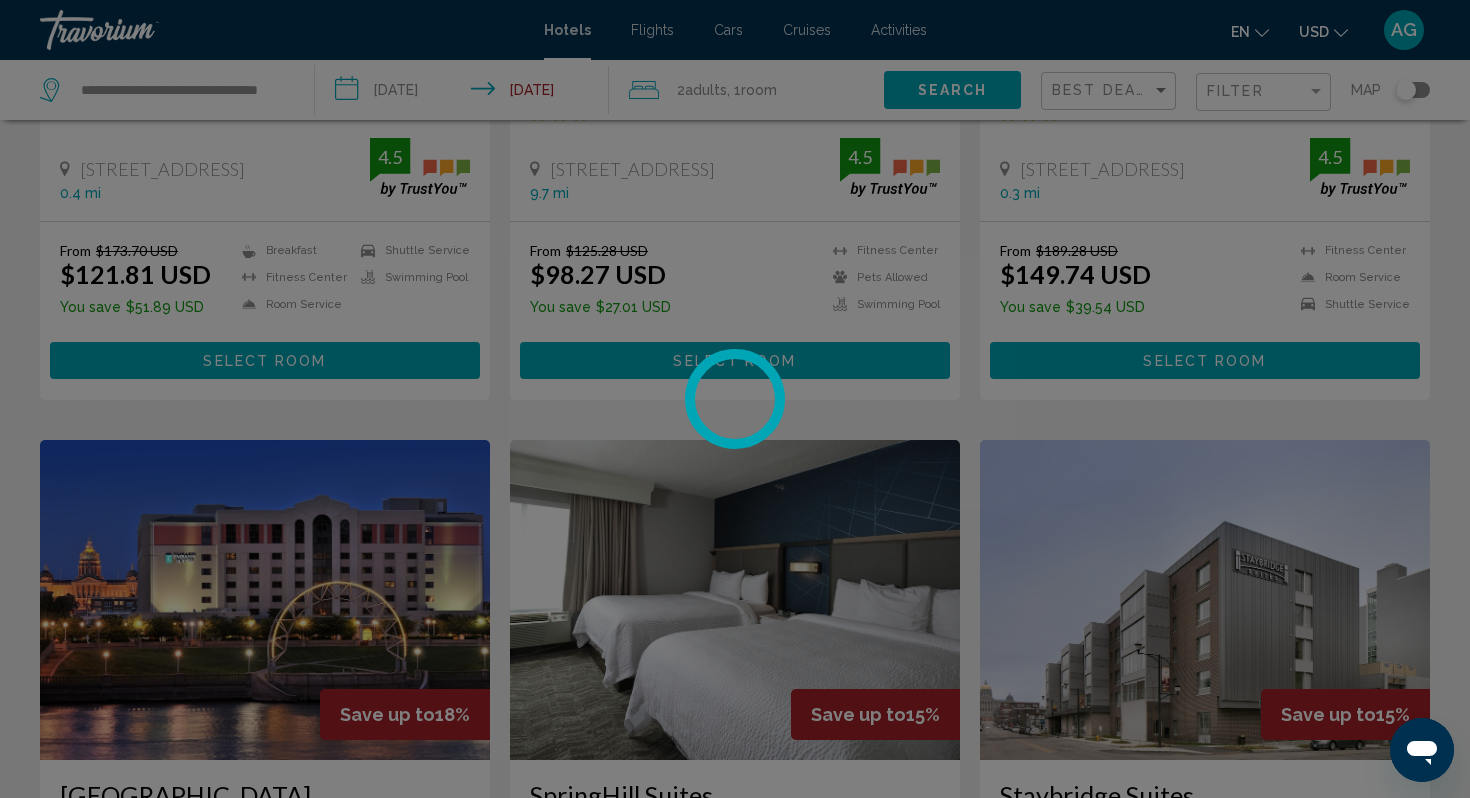 scroll, scrollTop: 0, scrollLeft: 0, axis: both 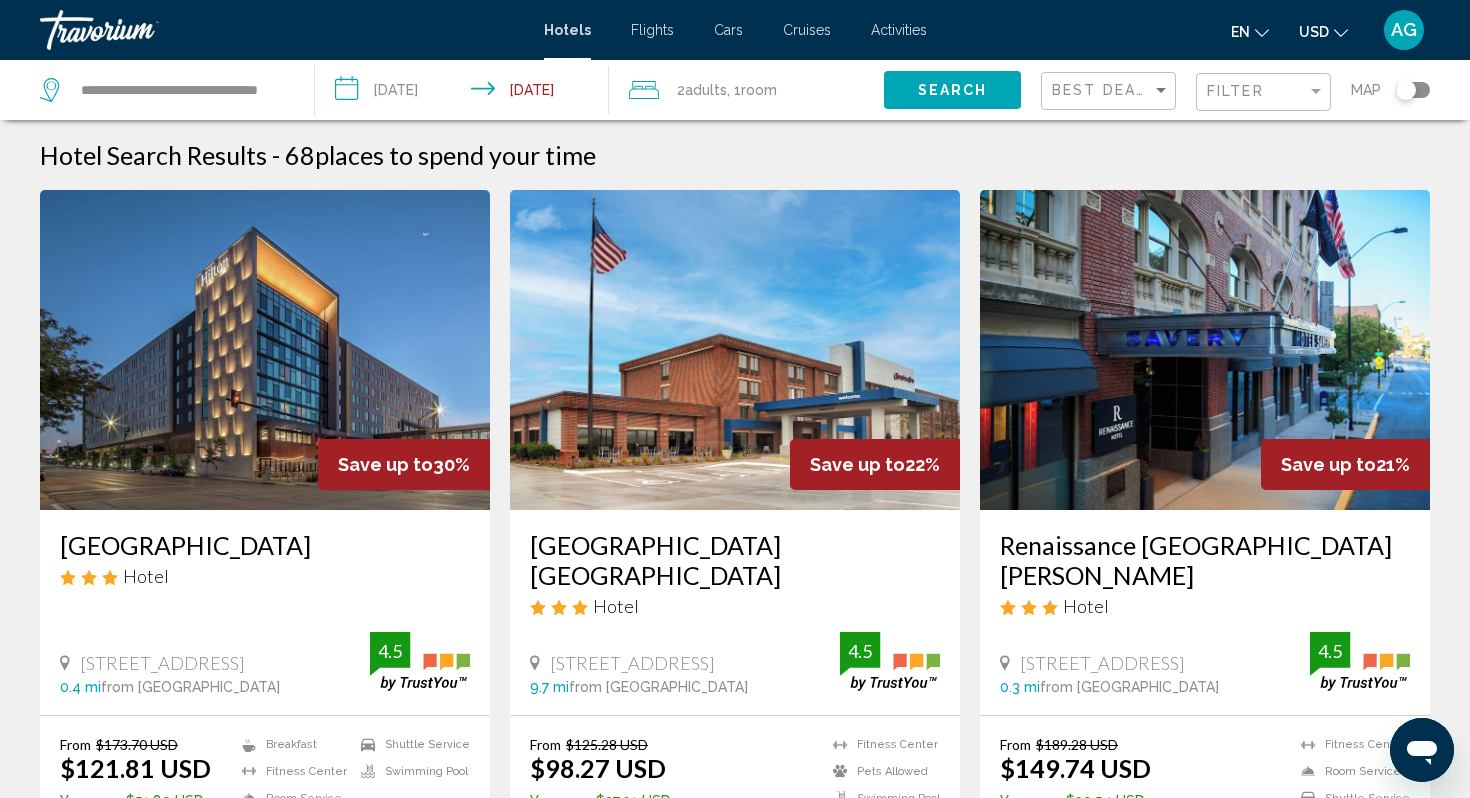 click on "Hotel Search Results  -   68  places to spend your time" at bounding box center [735, 155] 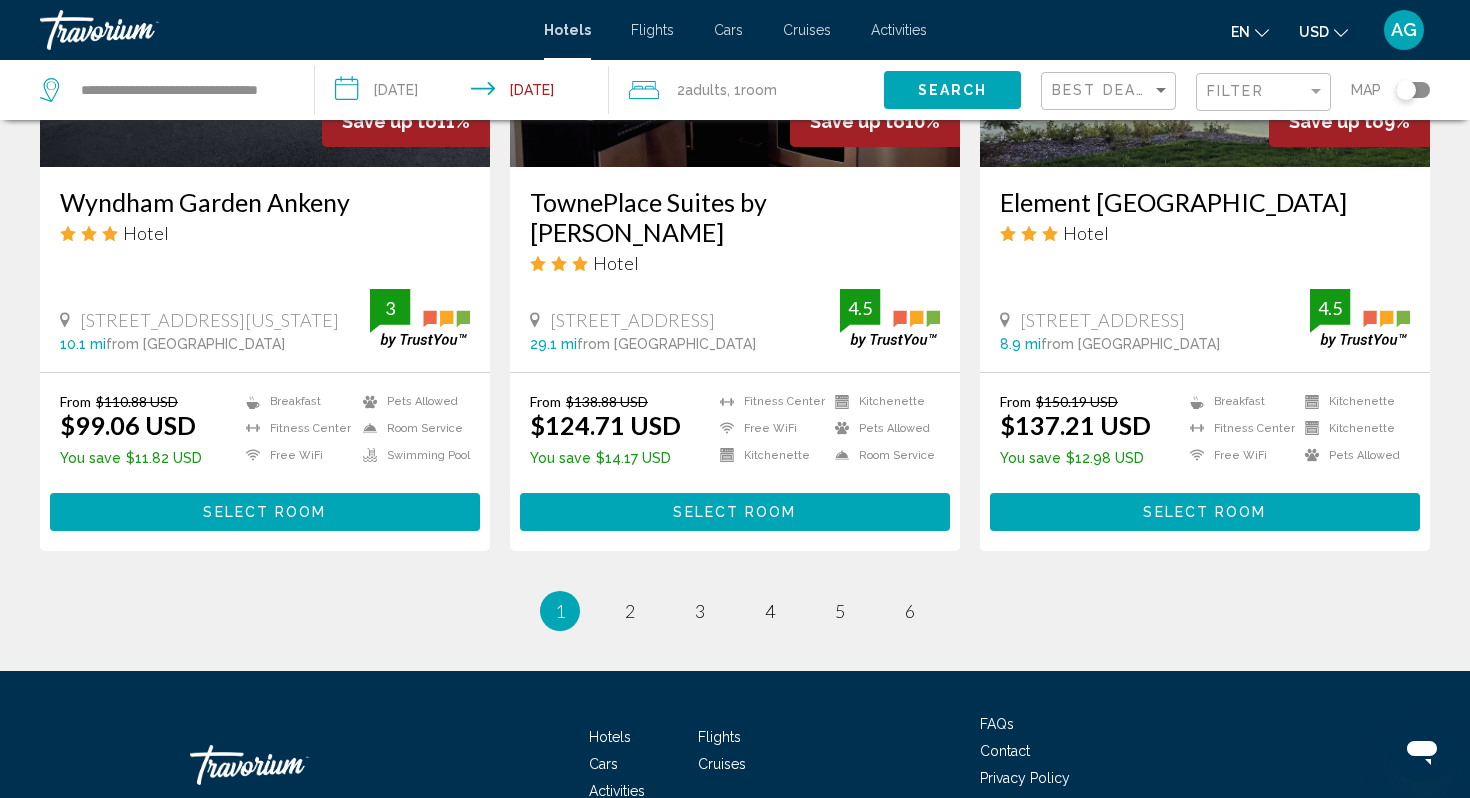 scroll, scrollTop: 2640, scrollLeft: 0, axis: vertical 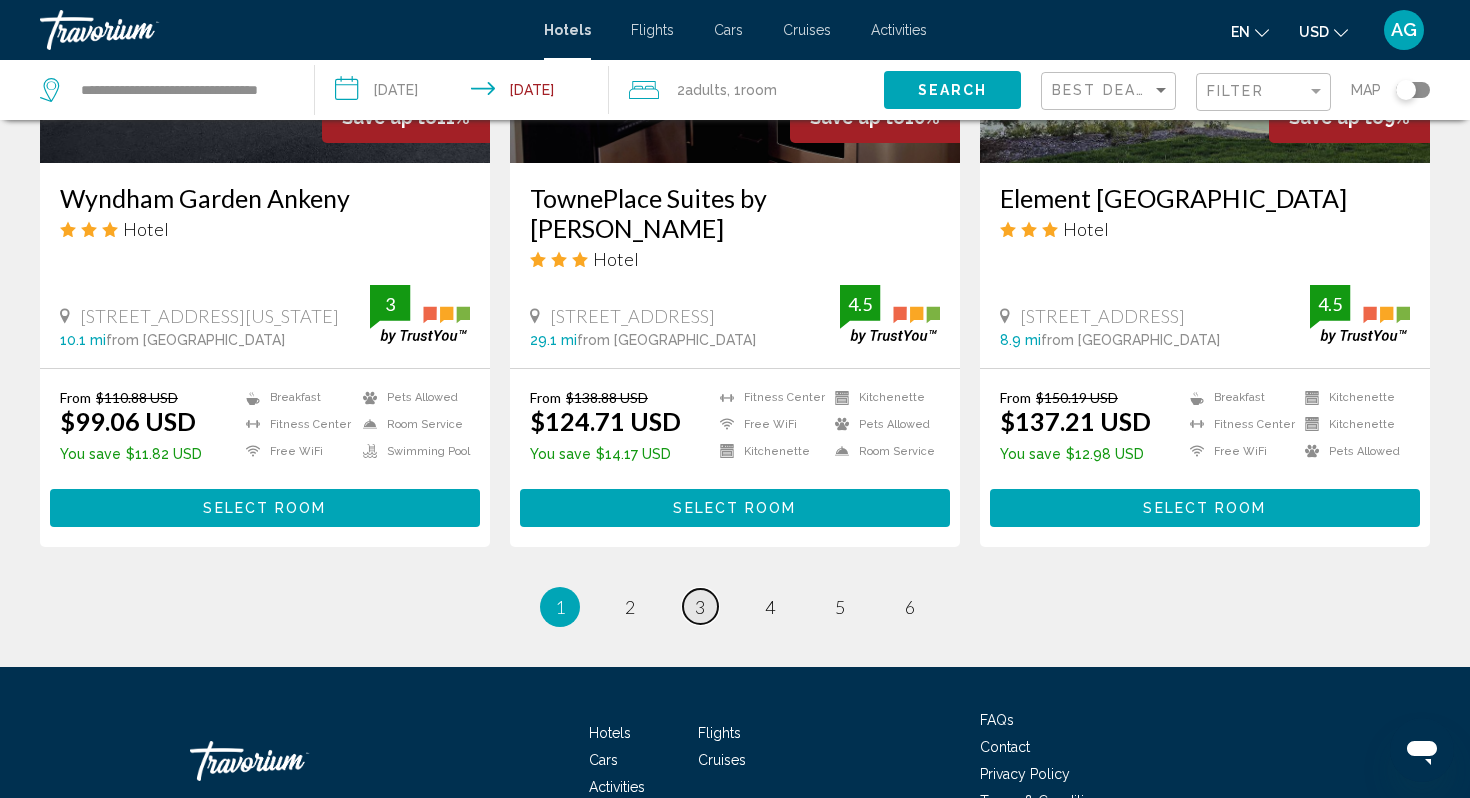 click on "page  3" at bounding box center [700, 606] 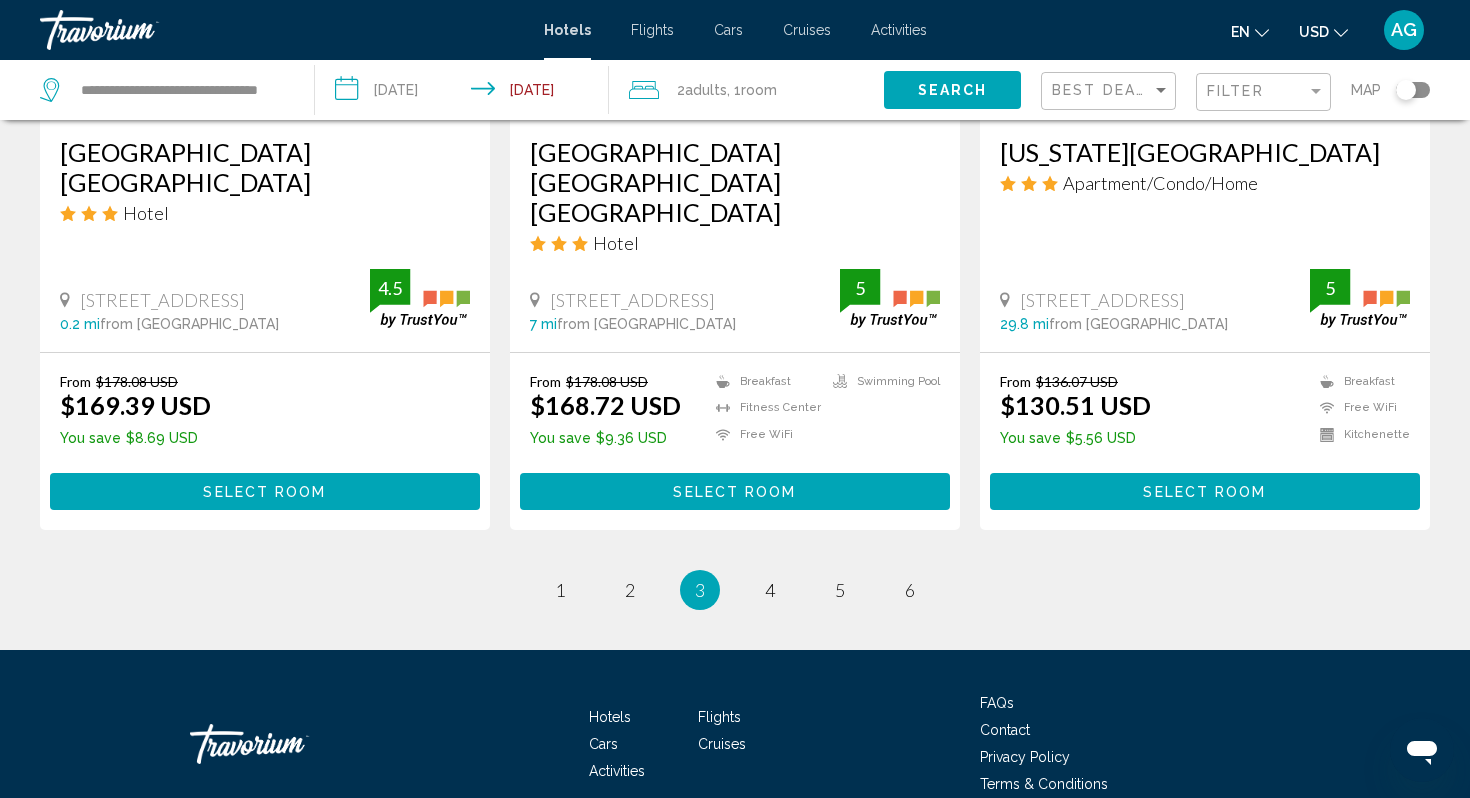 scroll, scrollTop: 2661, scrollLeft: 0, axis: vertical 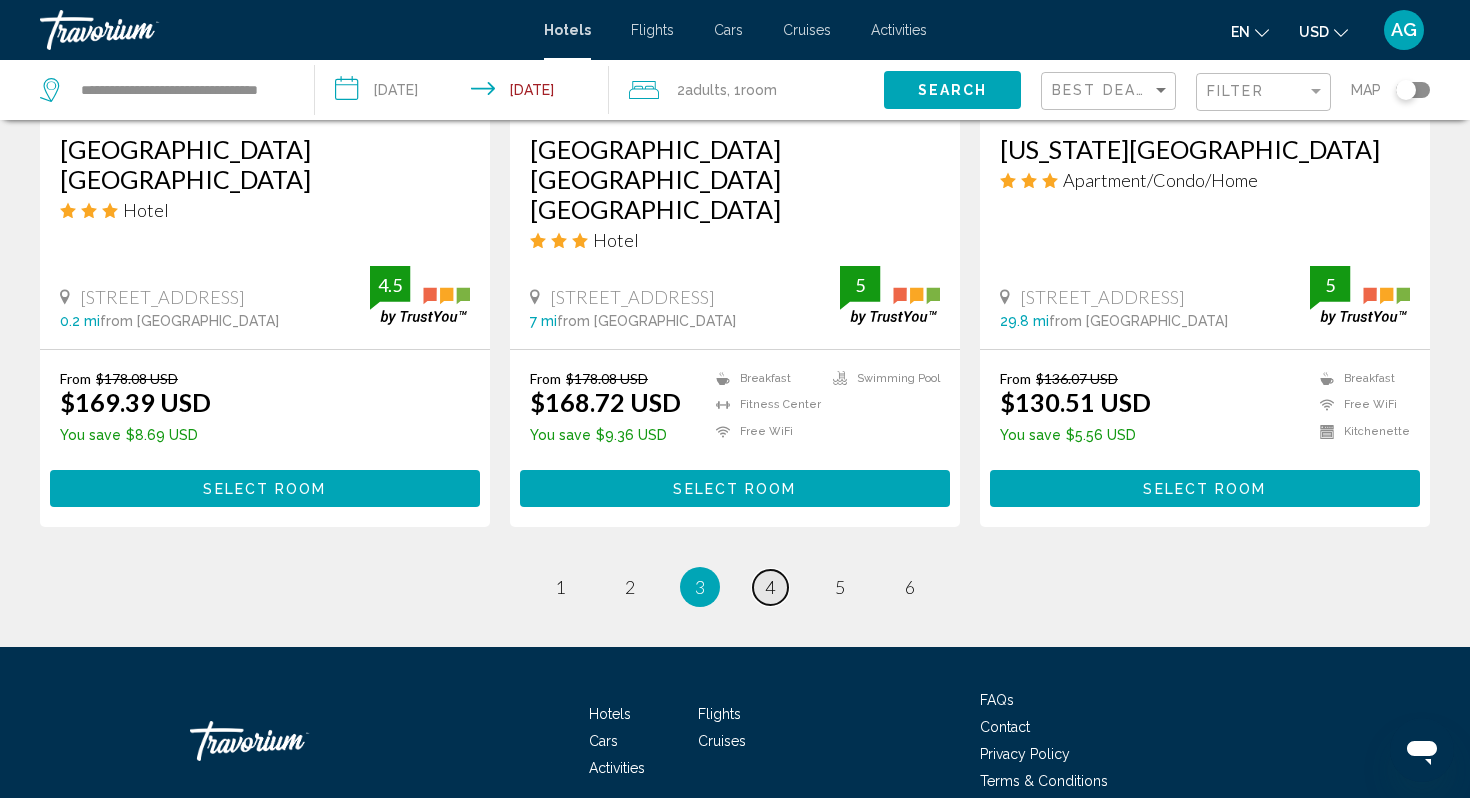click on "page  4" at bounding box center (770, 587) 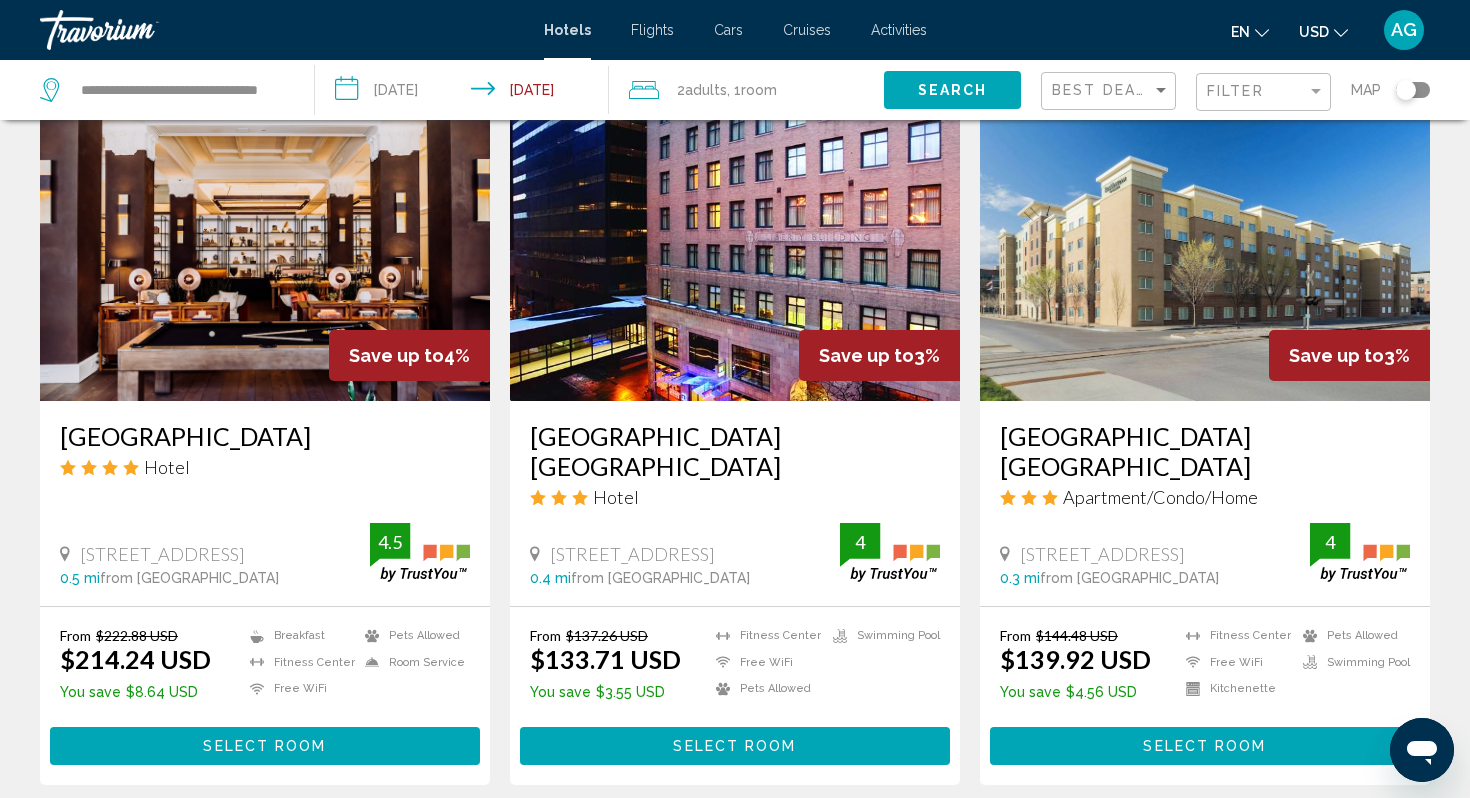 scroll, scrollTop: 960, scrollLeft: 0, axis: vertical 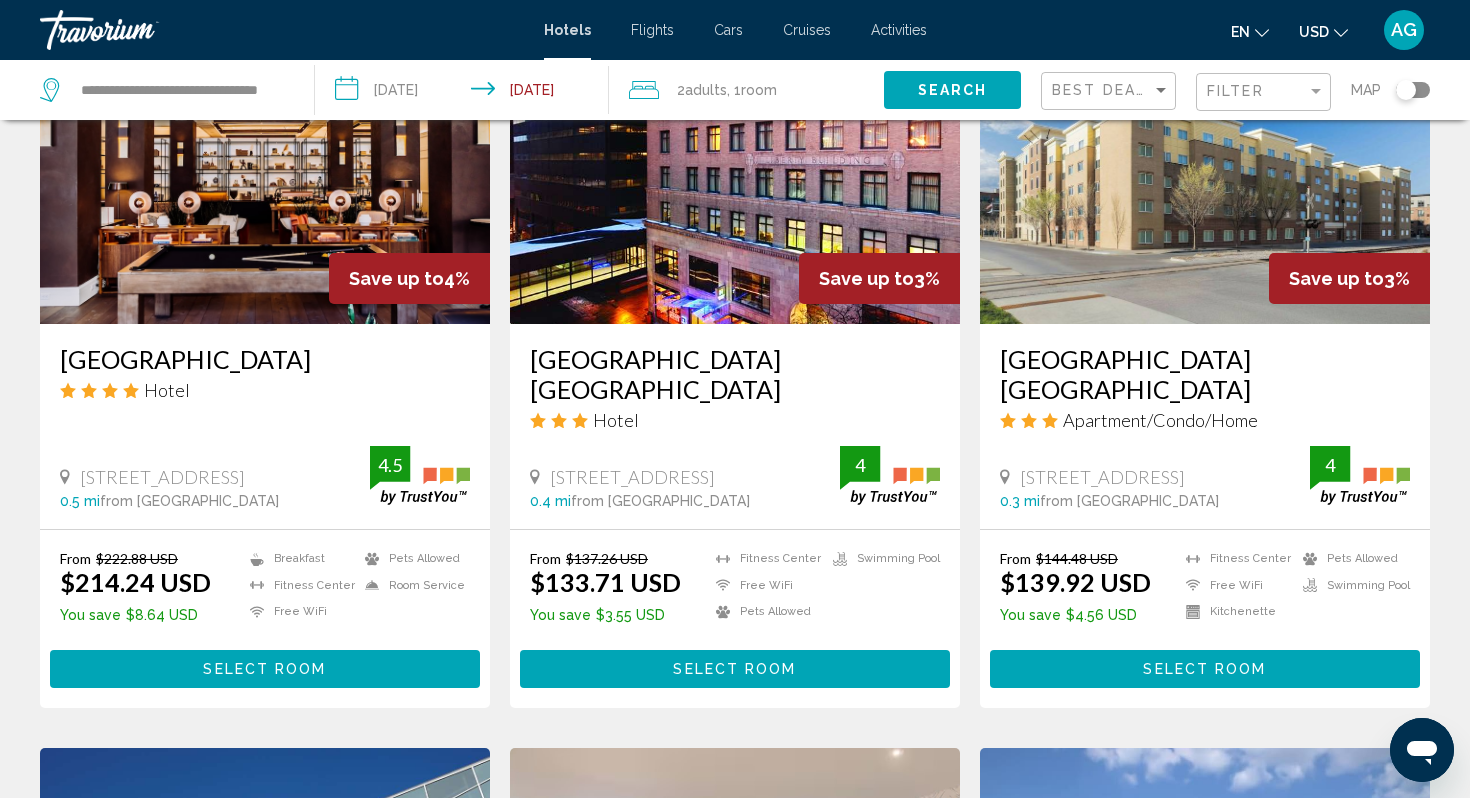 click at bounding box center [265, 164] 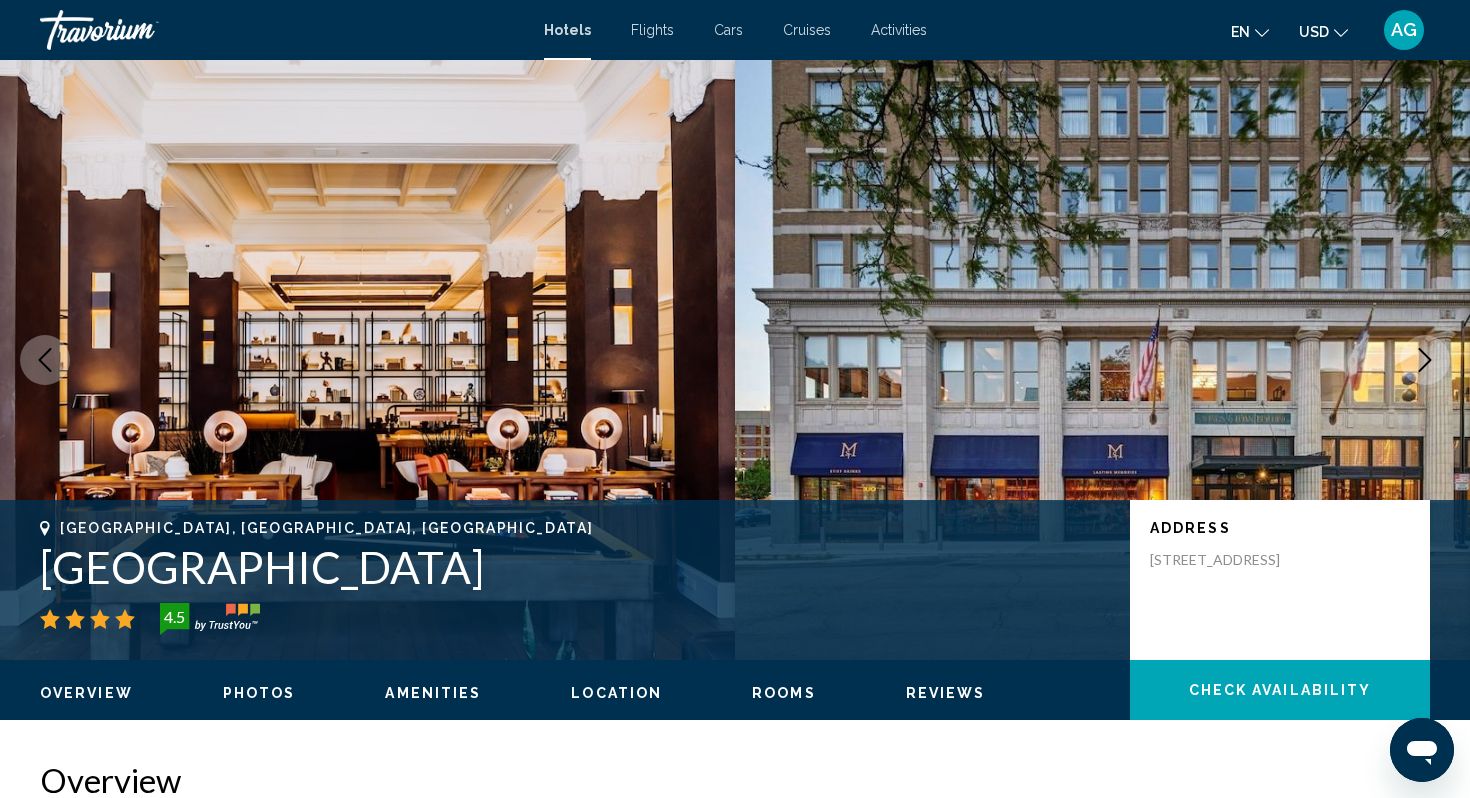 type 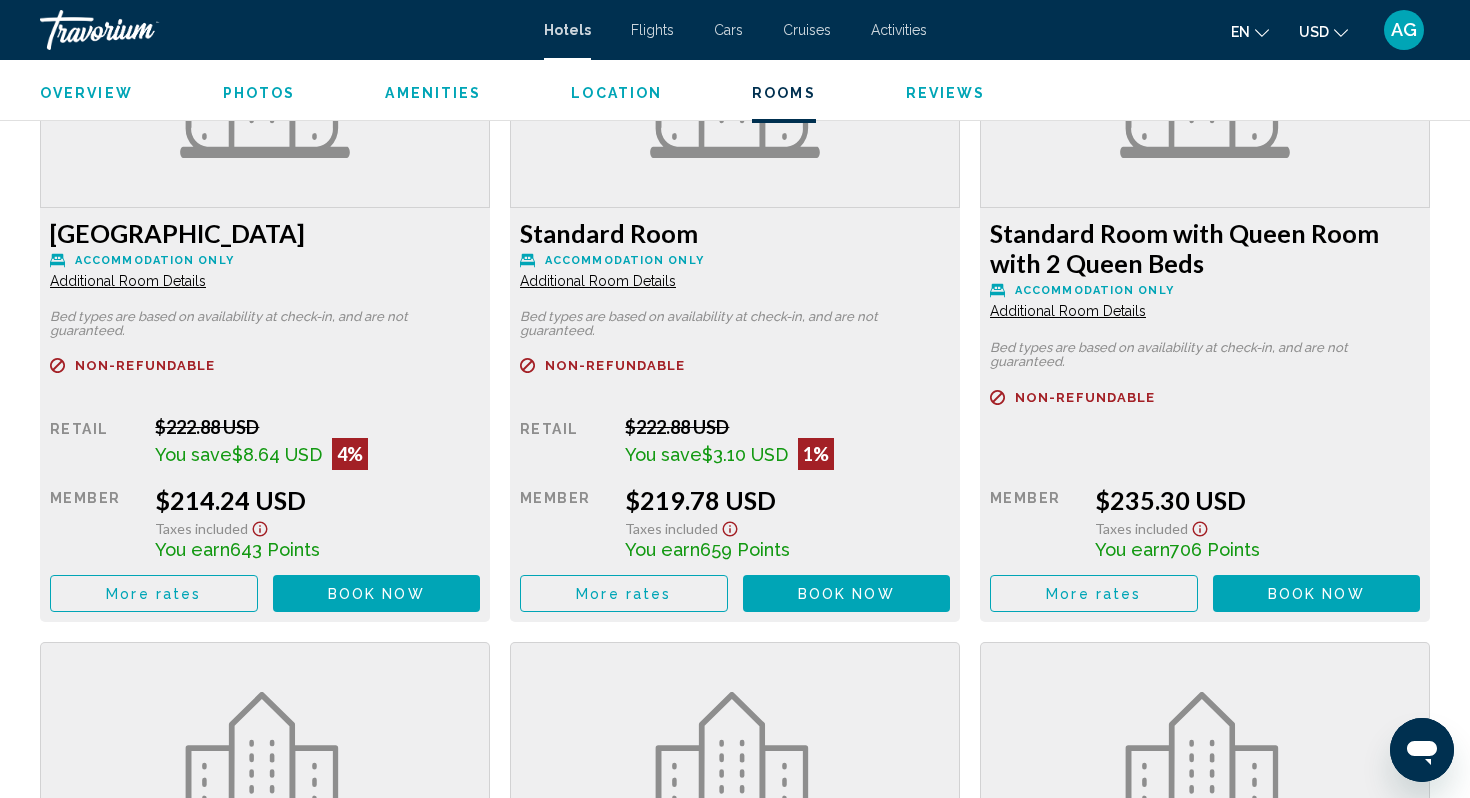 scroll, scrollTop: 2920, scrollLeft: 0, axis: vertical 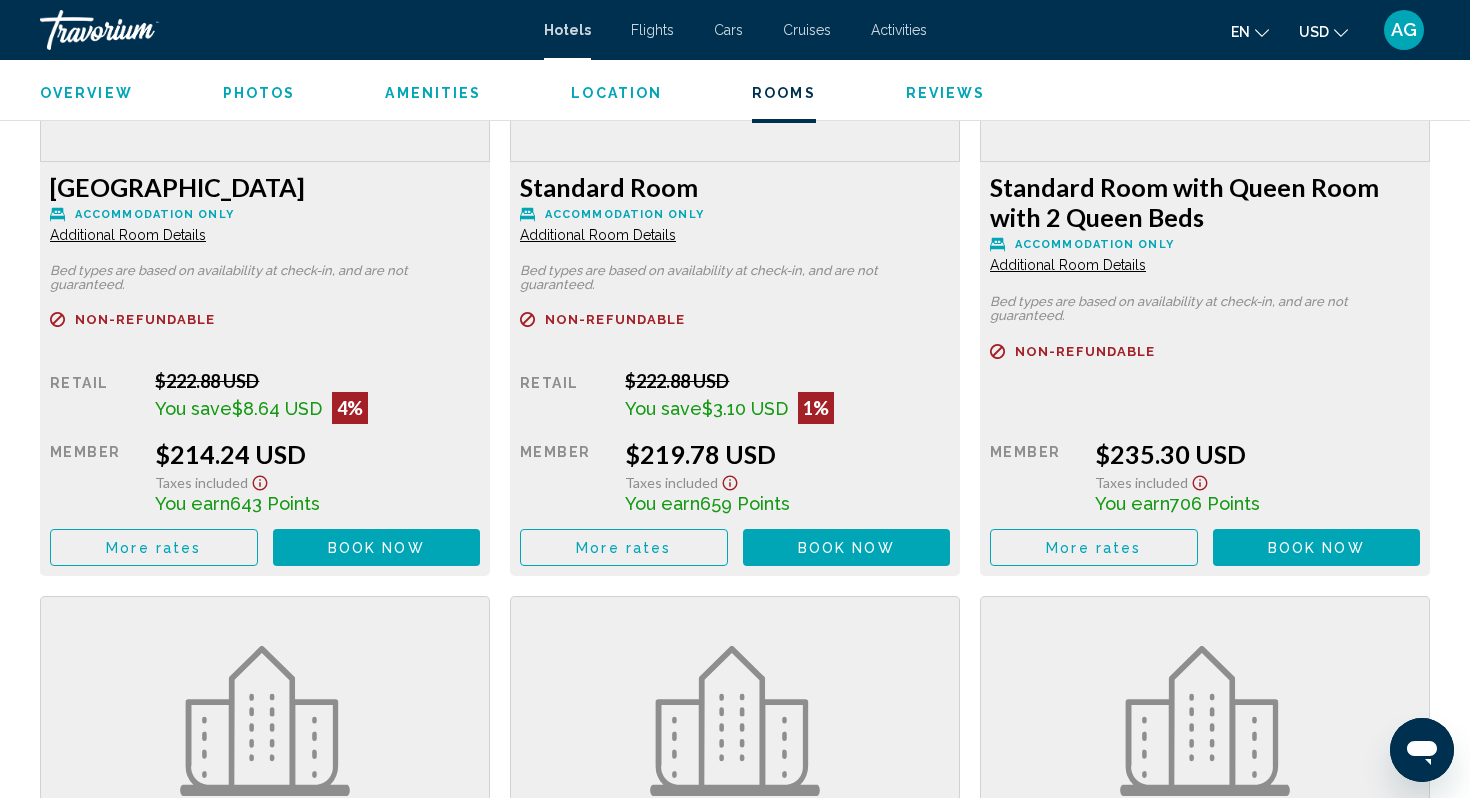 click on "Additional Room Details" at bounding box center [128, 235] 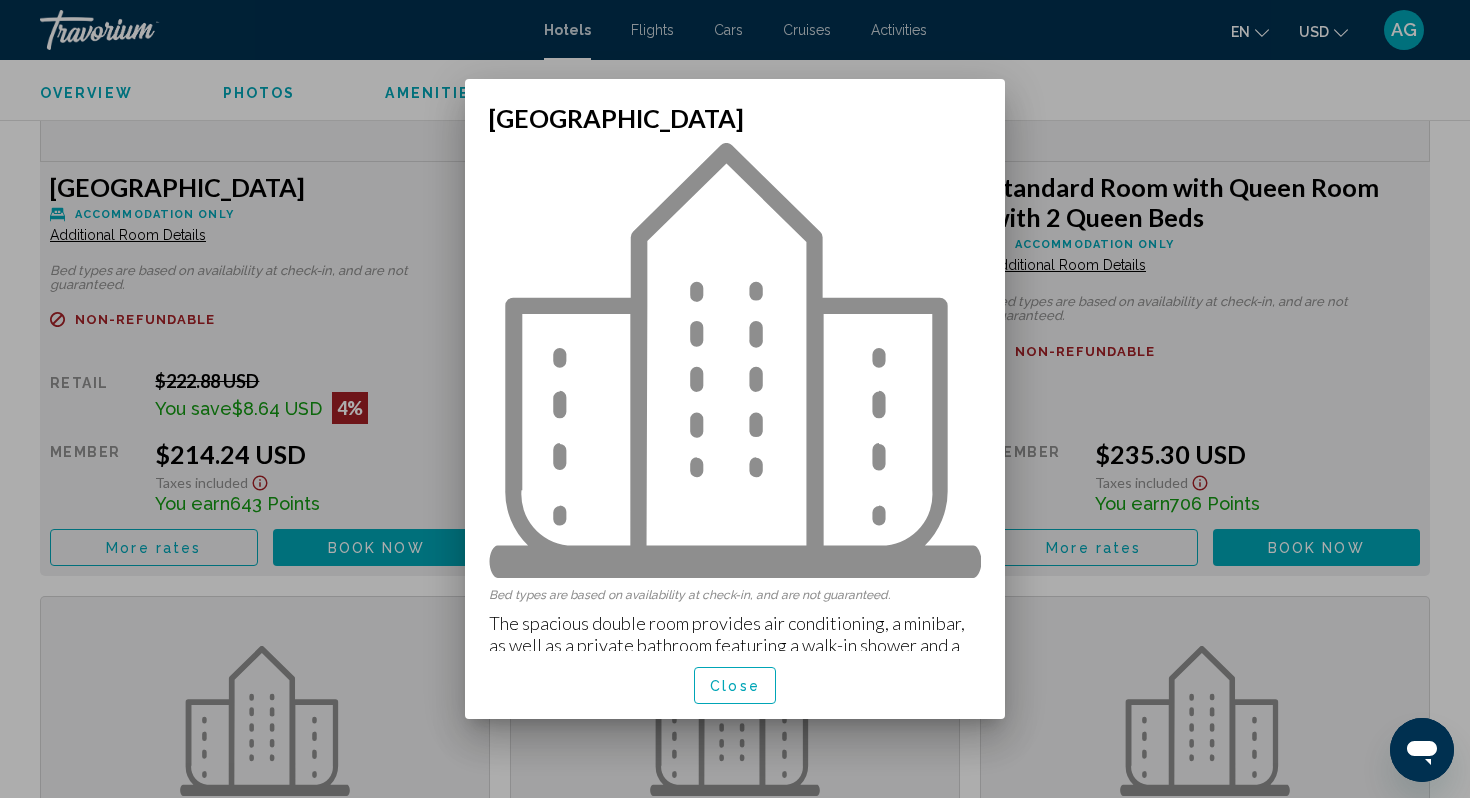 scroll, scrollTop: 0, scrollLeft: 0, axis: both 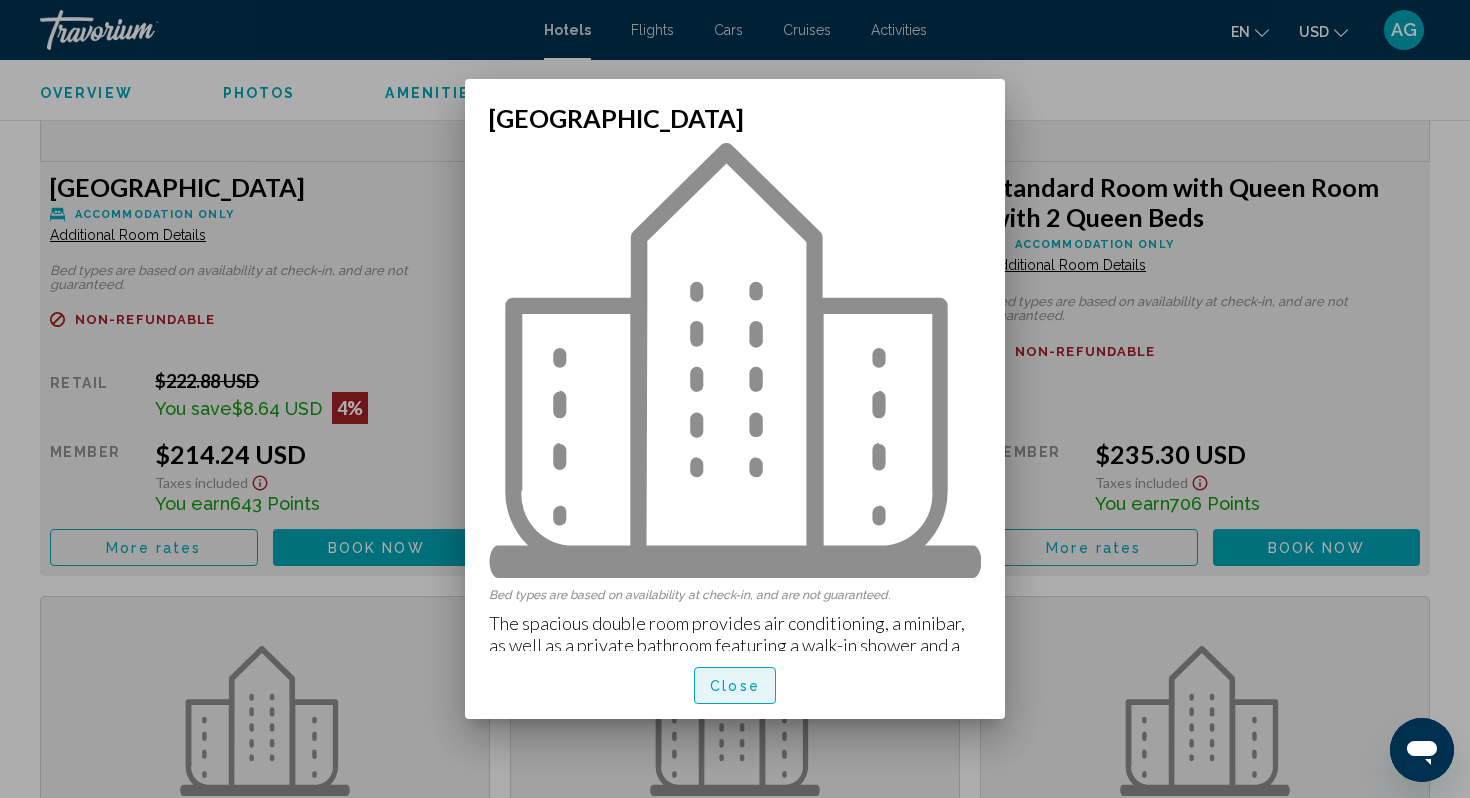 click on "Close" at bounding box center [735, 686] 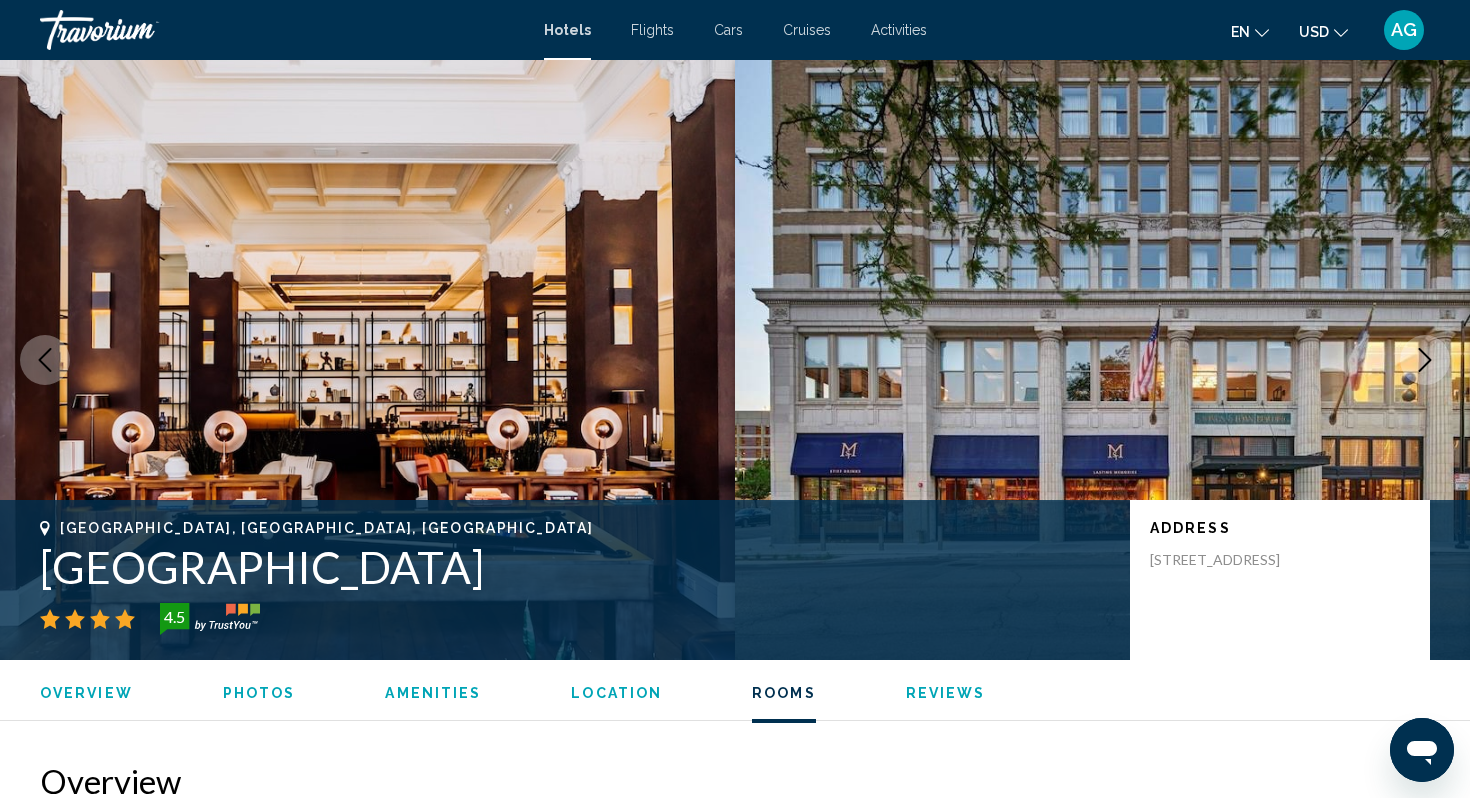 scroll, scrollTop: 2920, scrollLeft: 0, axis: vertical 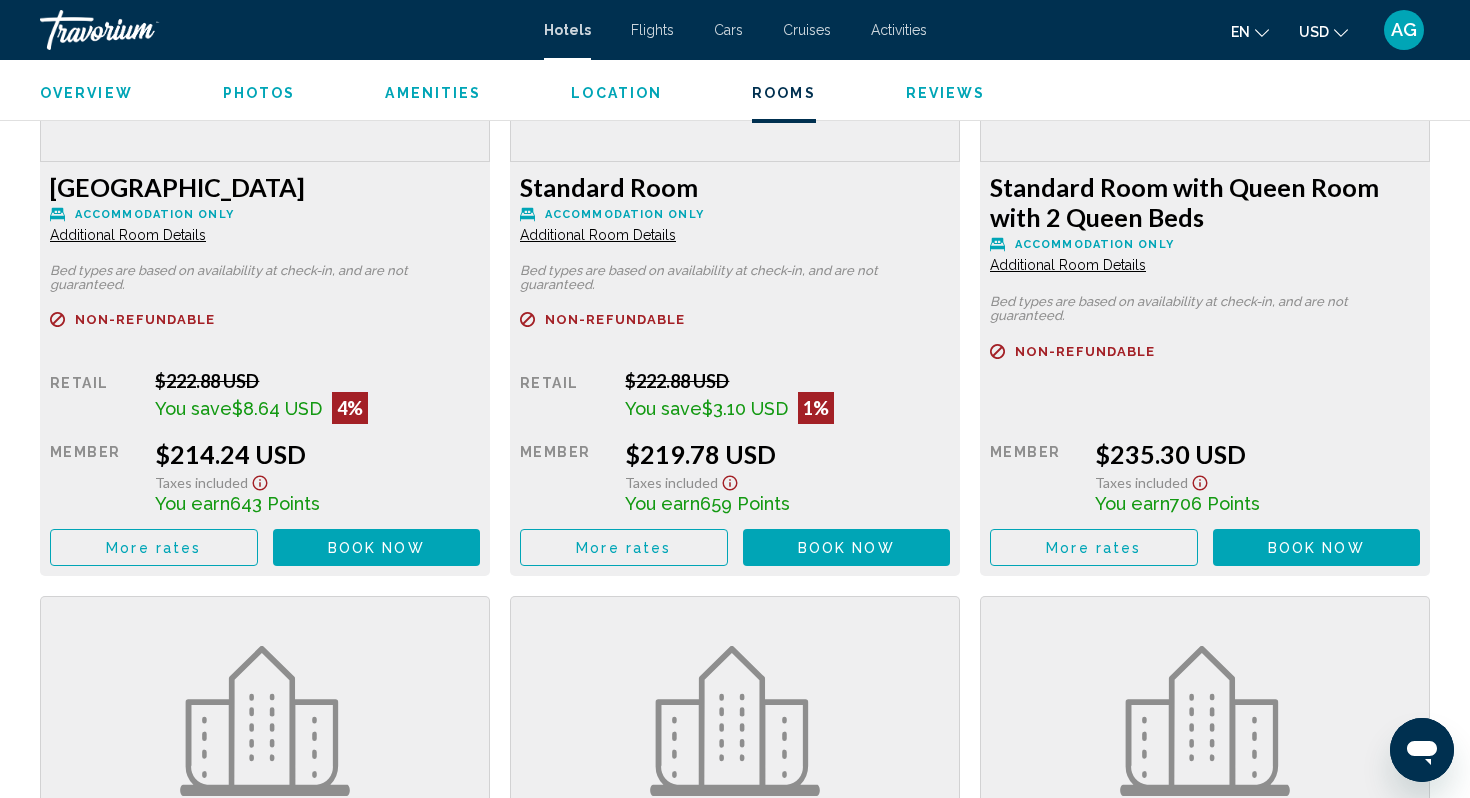 click on "Additional Room Details" at bounding box center [128, 235] 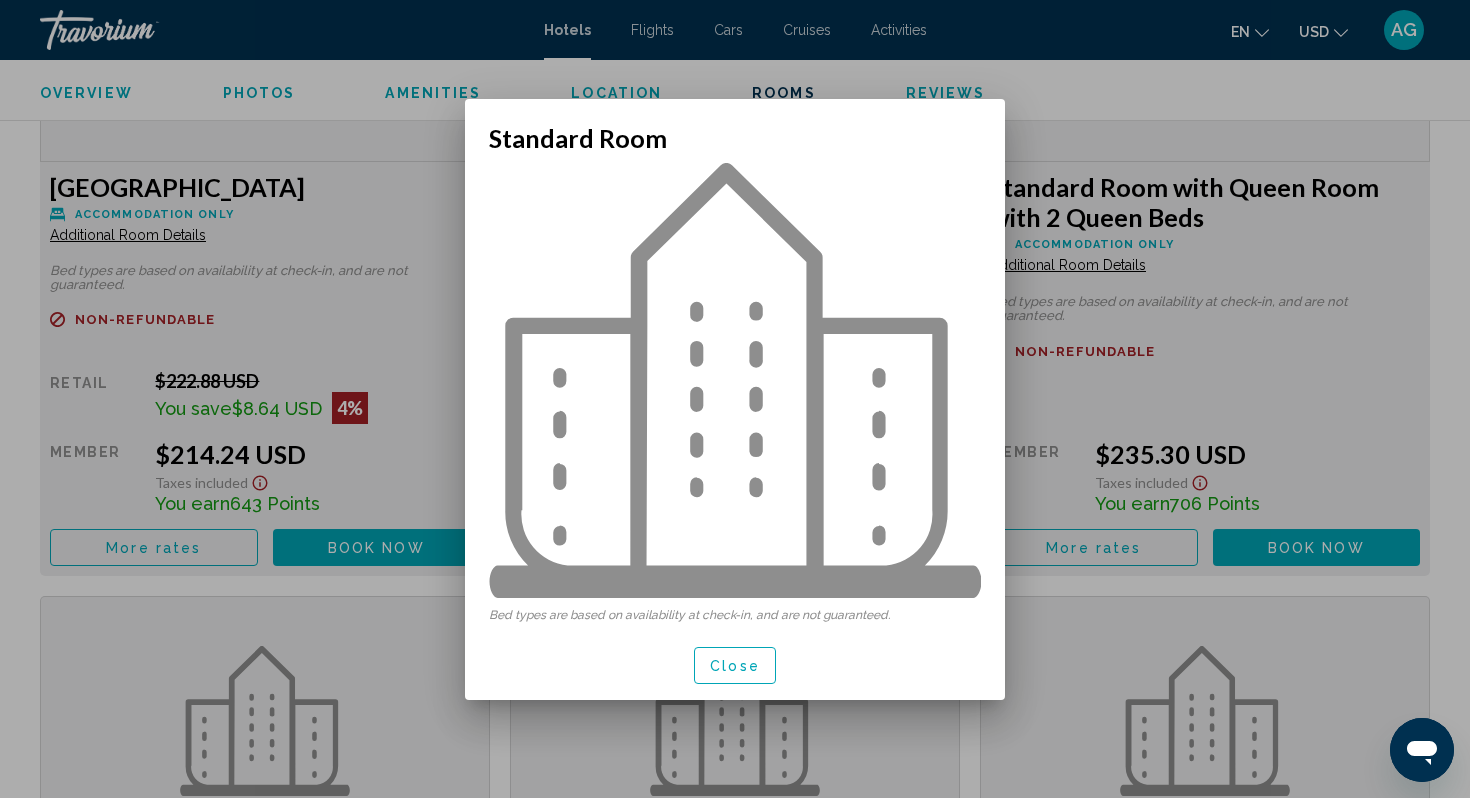 click at bounding box center [735, 399] 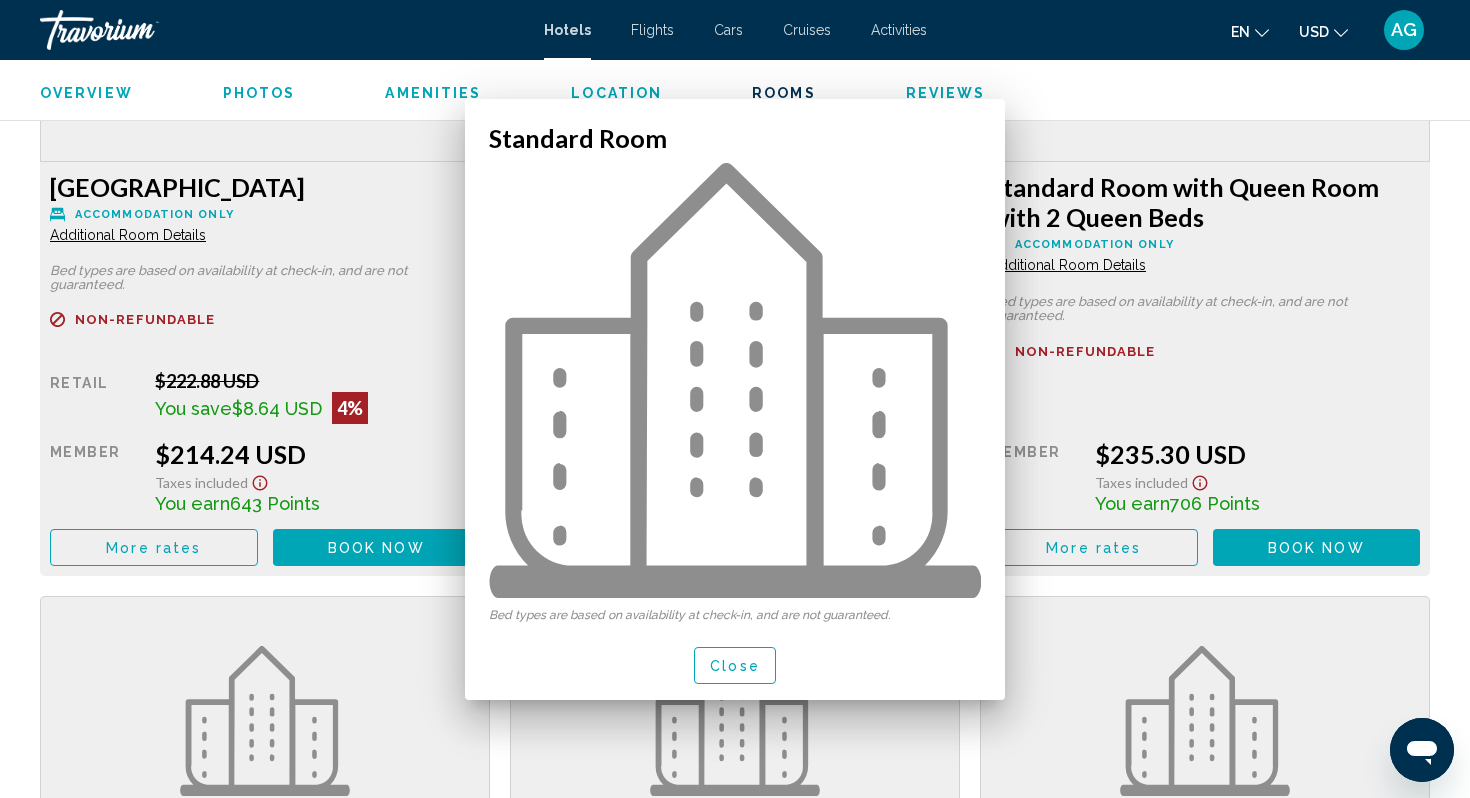 scroll, scrollTop: 2920, scrollLeft: 0, axis: vertical 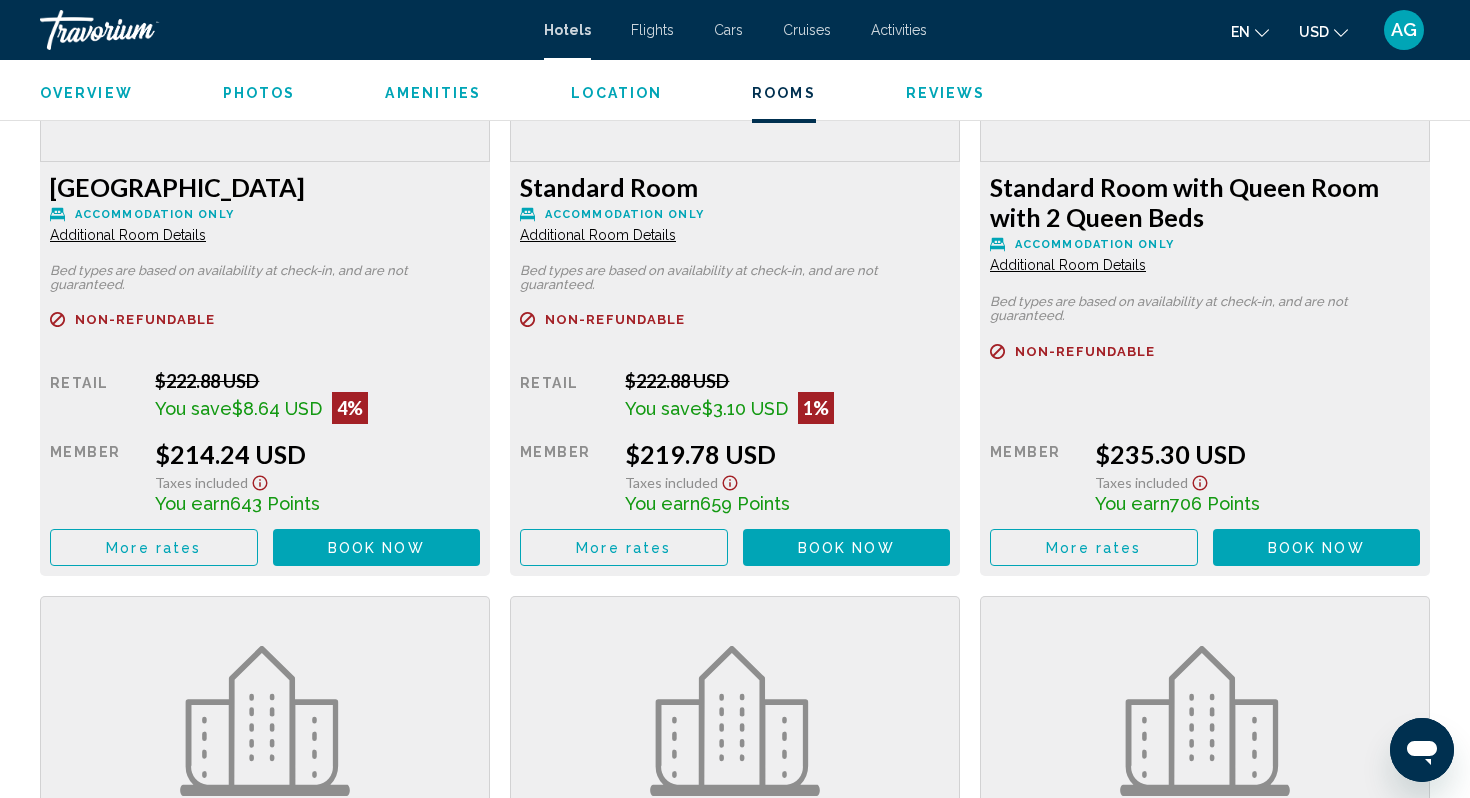 click on "Additional Room Details" at bounding box center [128, 235] 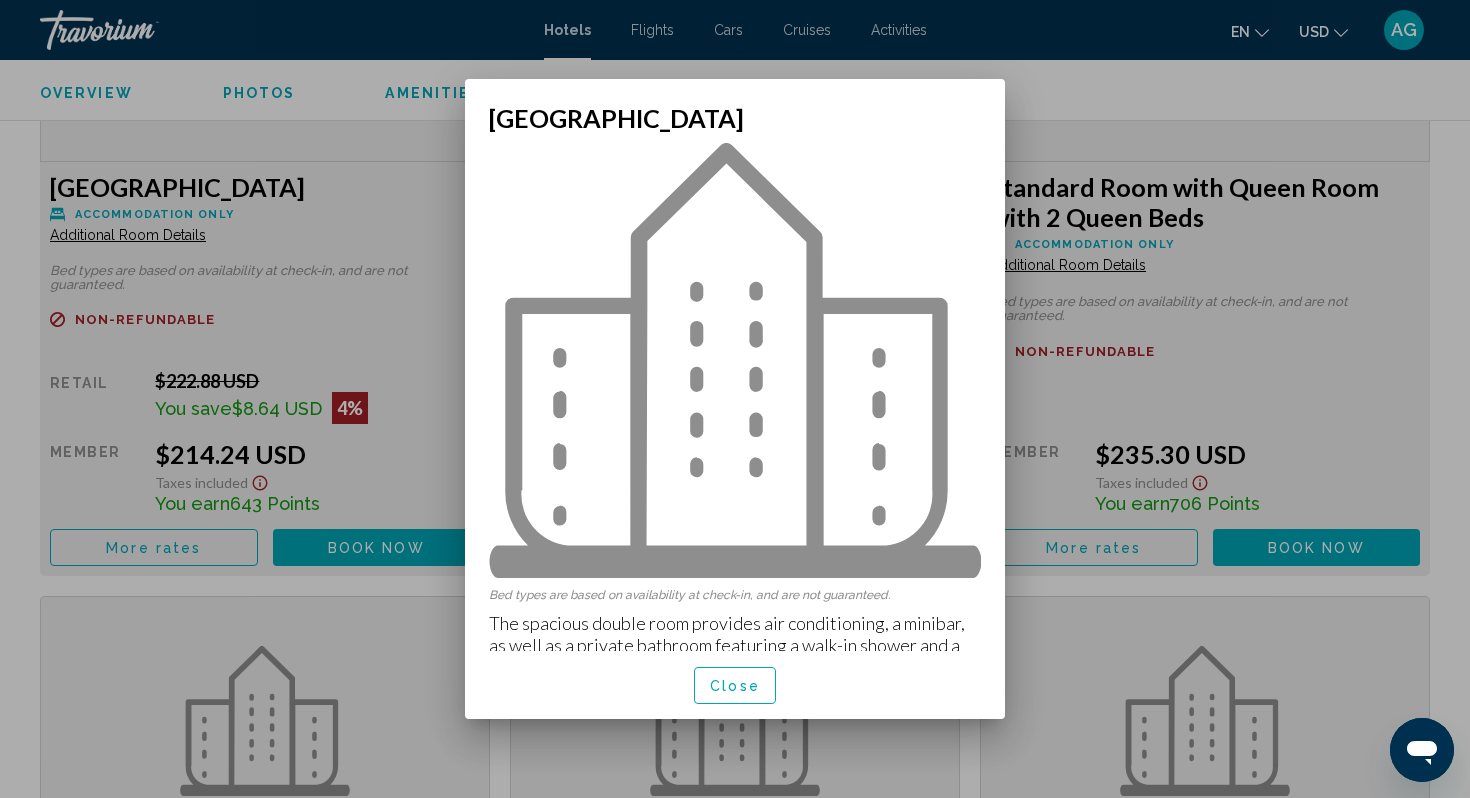 click at bounding box center [735, 360] 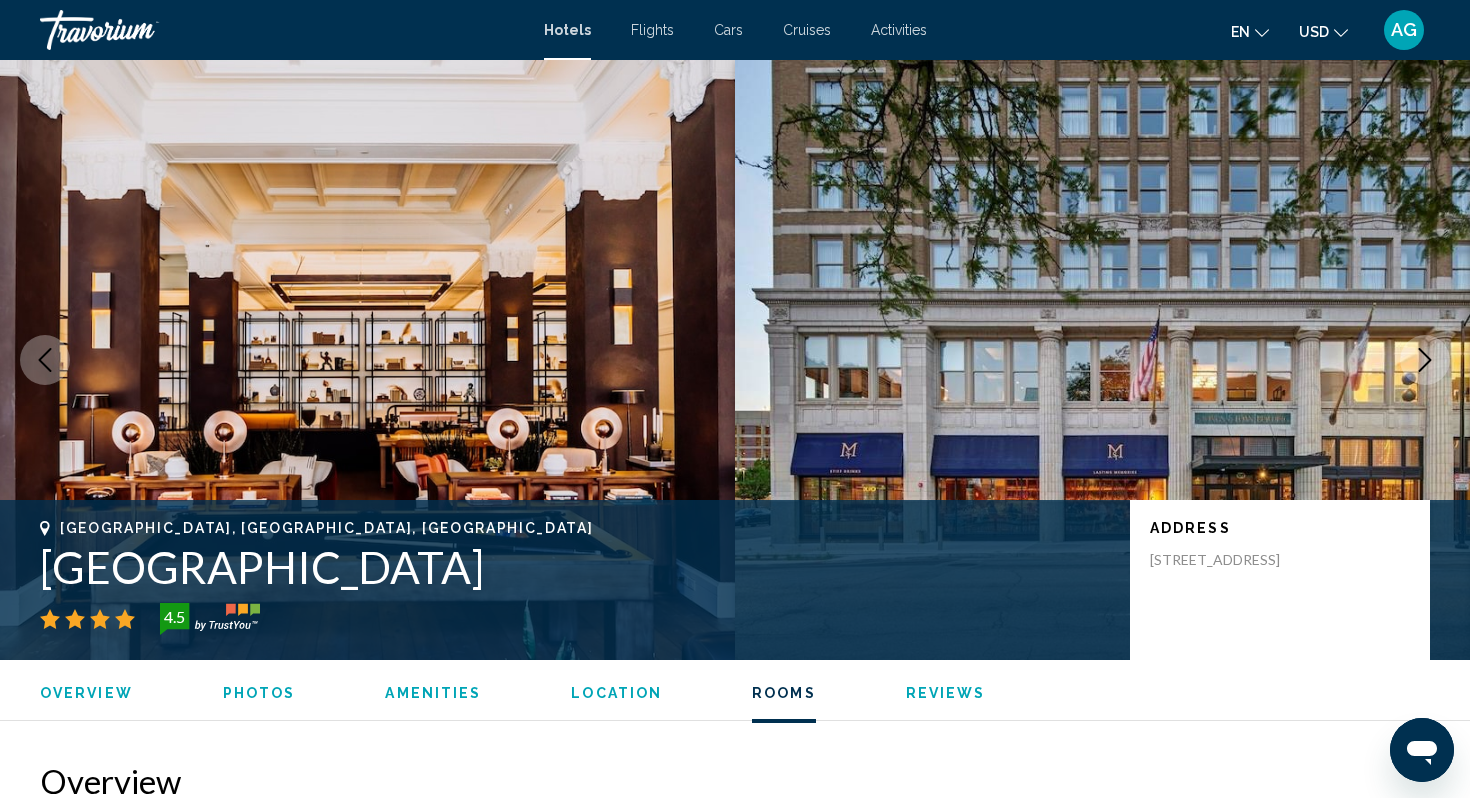 scroll, scrollTop: 2920, scrollLeft: 0, axis: vertical 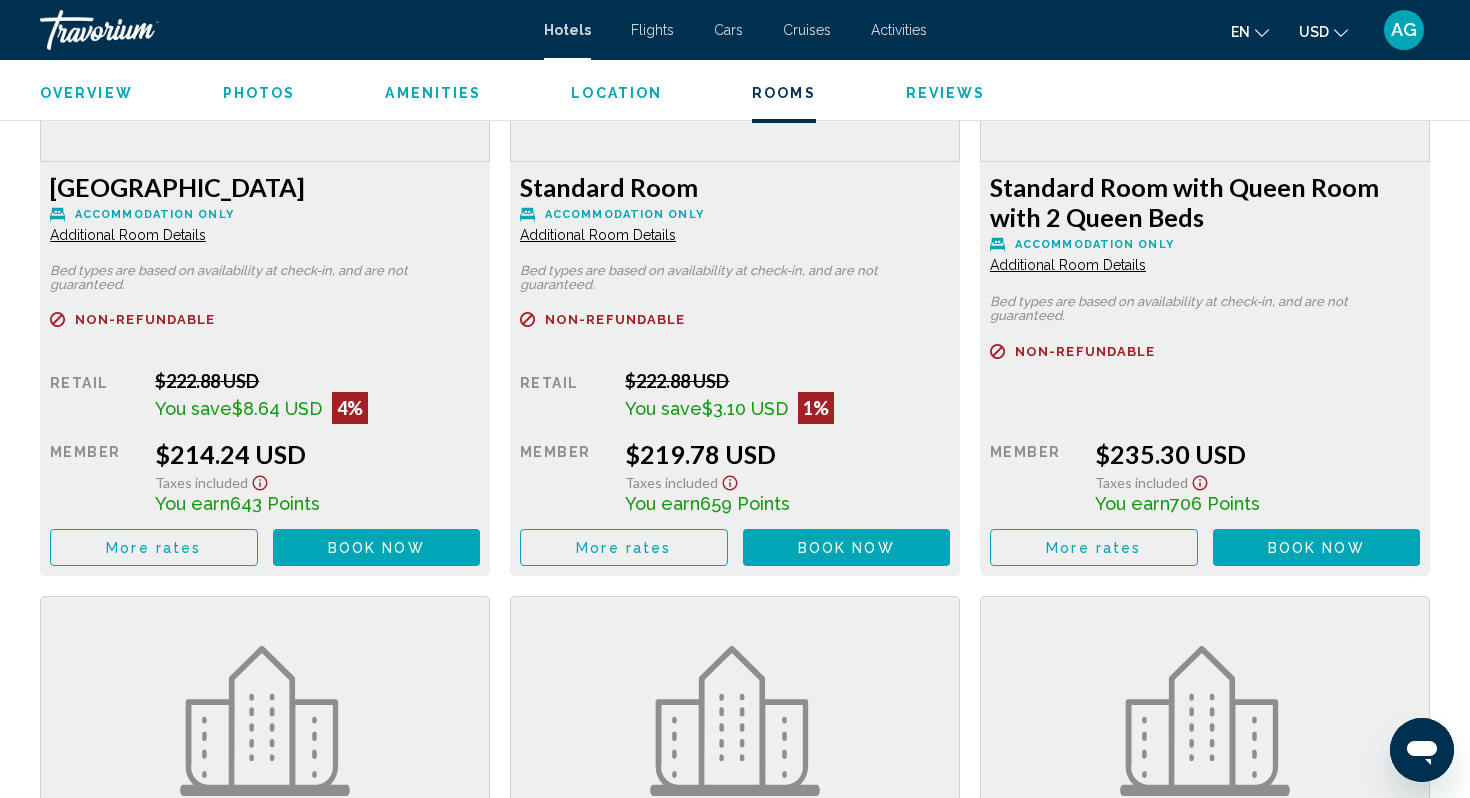 click on "Additional Room Details" at bounding box center (128, 235) 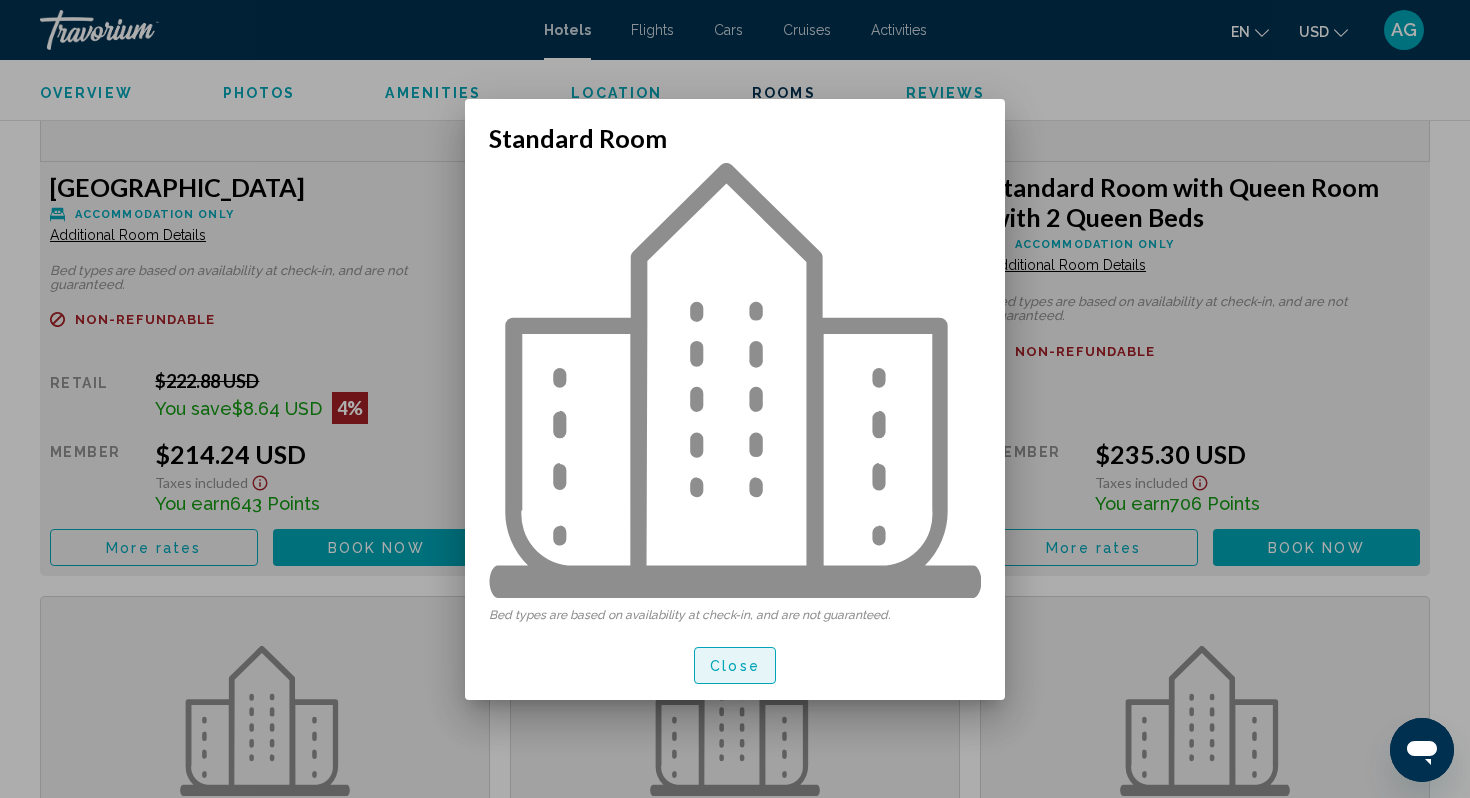 click on "Close" at bounding box center (735, 666) 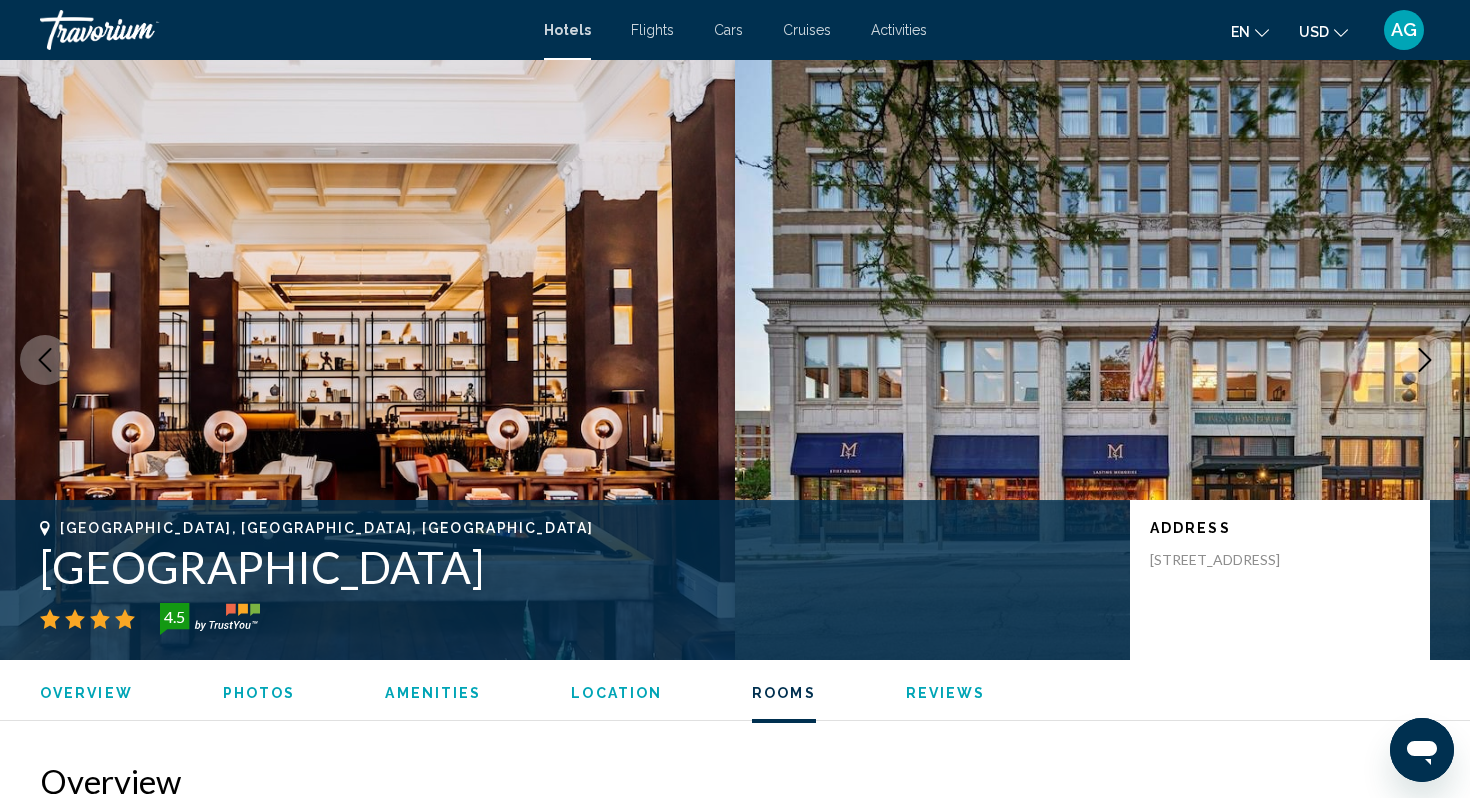scroll, scrollTop: 2920, scrollLeft: 0, axis: vertical 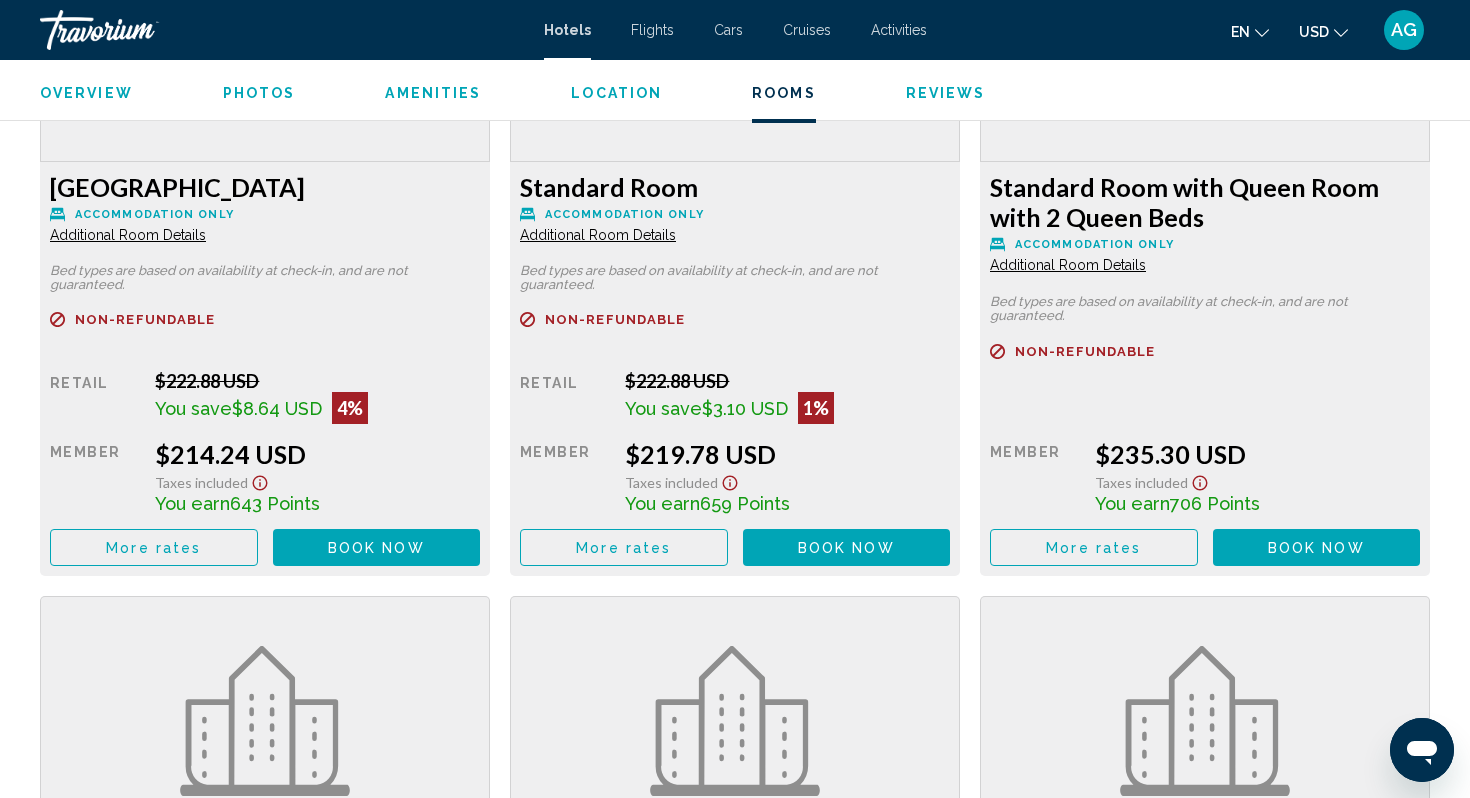 click on "Additional Room Details" at bounding box center [128, 235] 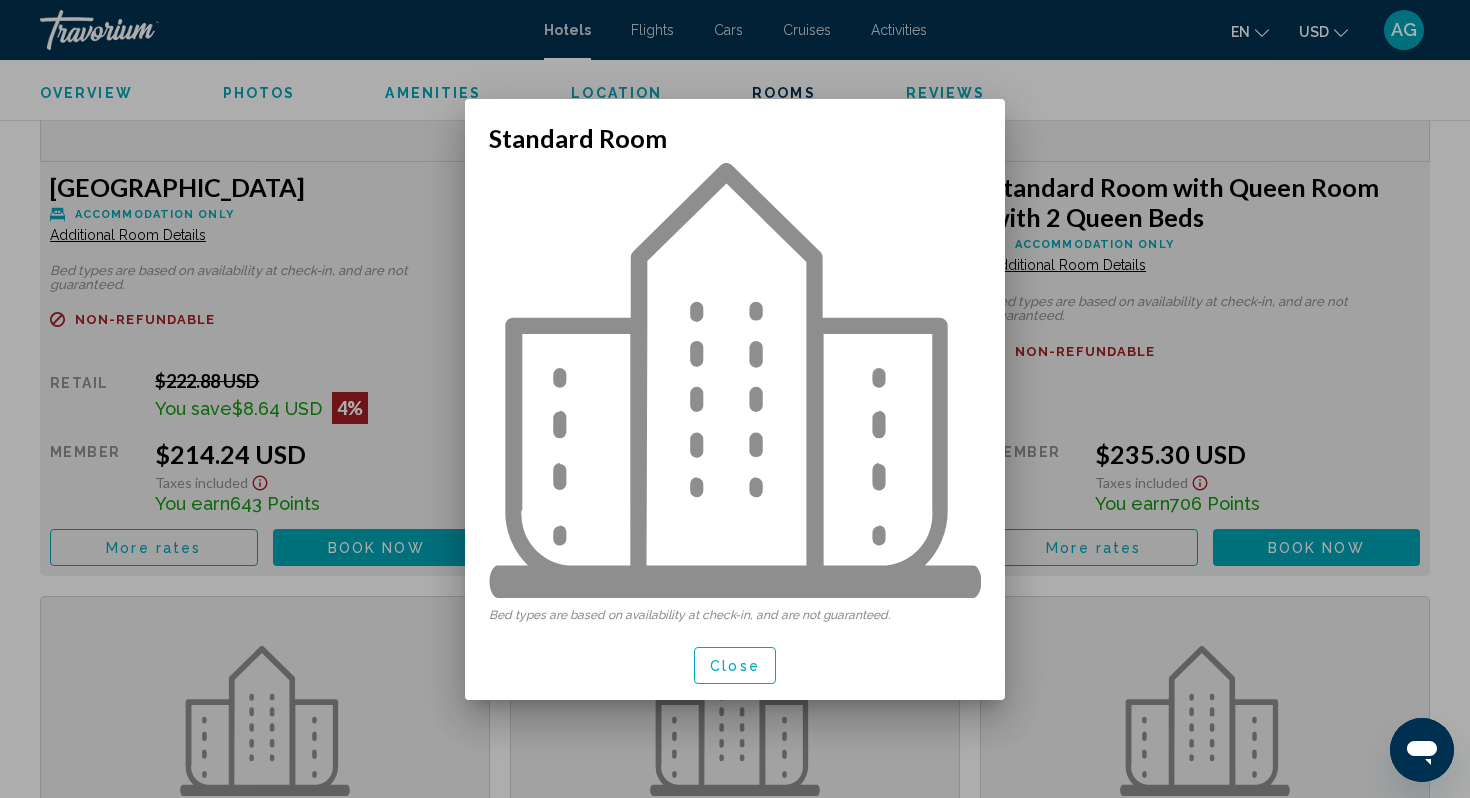 scroll, scrollTop: 0, scrollLeft: 0, axis: both 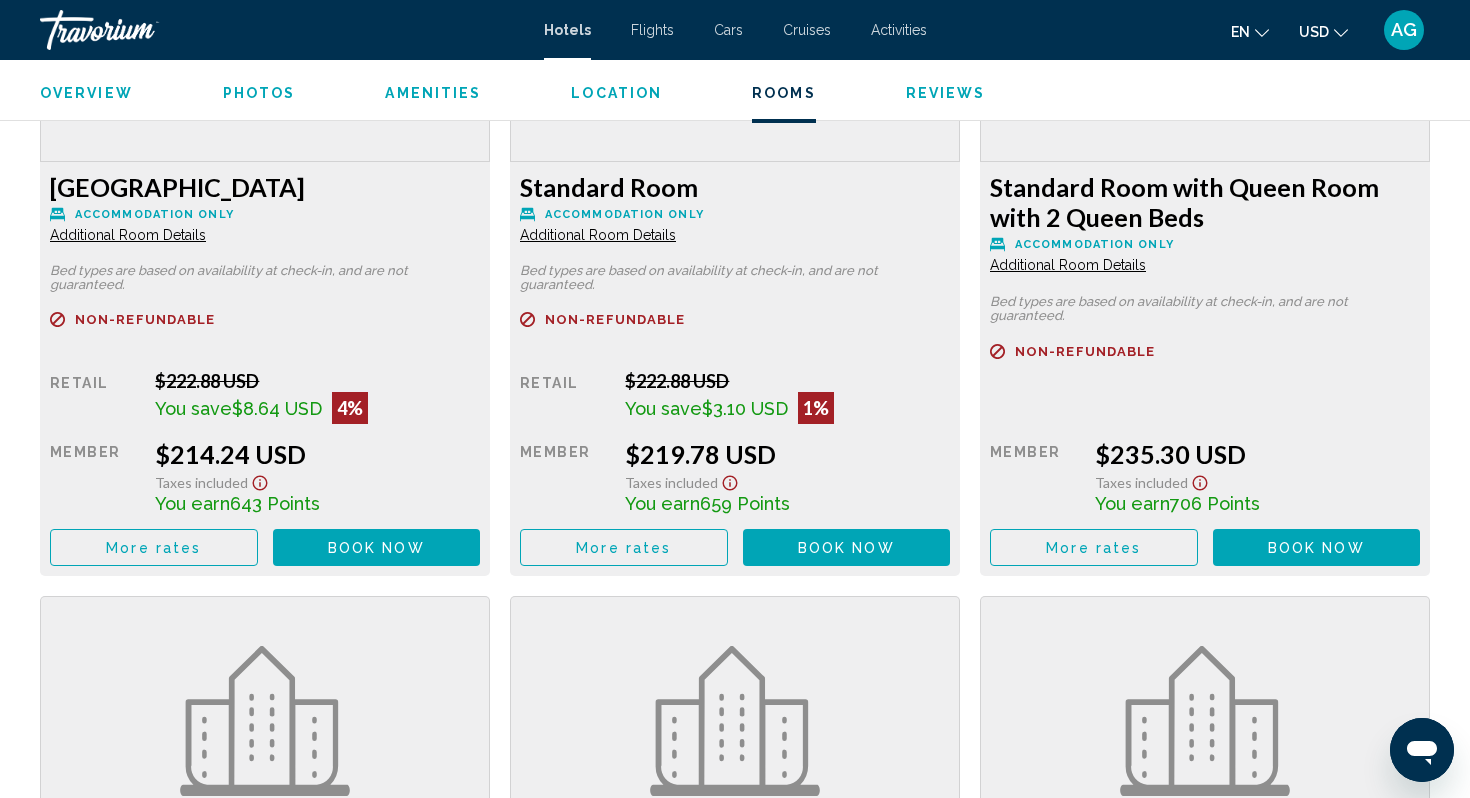 click on "Overview Type Hotel Address [STREET_ADDRESS] Description Amenities Take advantage of recreation opportunities such as a 24-hour fitness center, or other amenities including complimentary wireless internet access and concierge services. This hotel also features a fireplace in the lobby and a banquet hall. Dining Grab a bite at [GEOGRAPHIC_DATA], one of the hotel's 2 restaurants, or stay in and take advantage of the room service (during limited hours). Quench your thirst with your favorite drink at the bar/lounge. Cooked-to-order breakfasts are available daily from 7:00 AM to 11:00 AM for a fee. Business Amenities Featured amenities include dry cleaning/laundry services, a 24-hour front desk, and luggage storage. Planning an event in [GEOGRAPHIC_DATA]? This hotel has 2969 square feet (276 square meters) of space consisting of conference space and 4 meeting rooms. Self parking (subject to charges) is available onsite. Rooms Attractions [GEOGRAPHIC_DATA] - 0.1 km / 0.1 mi Photos" at bounding box center (735, 49) 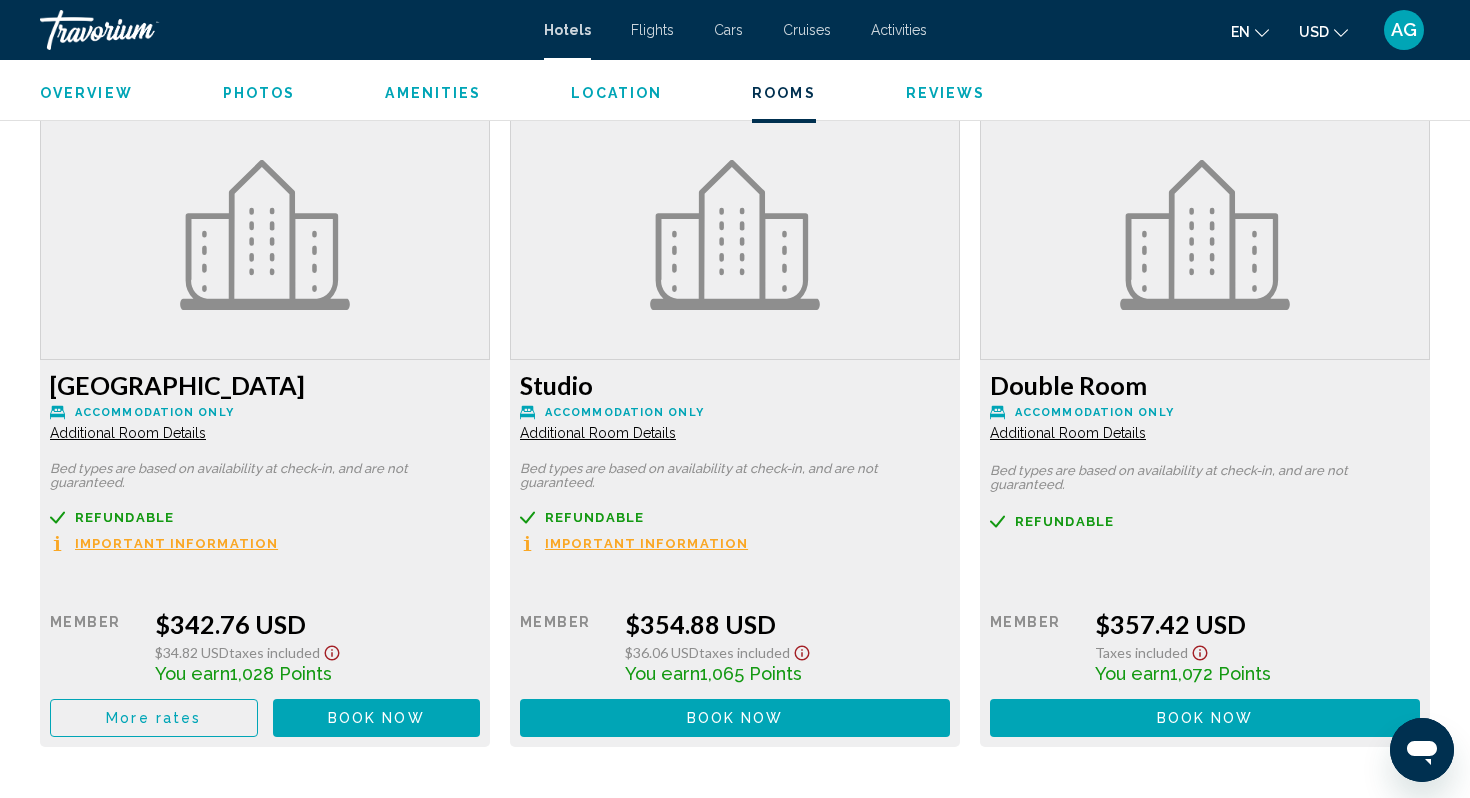 scroll, scrollTop: 3400, scrollLeft: 0, axis: vertical 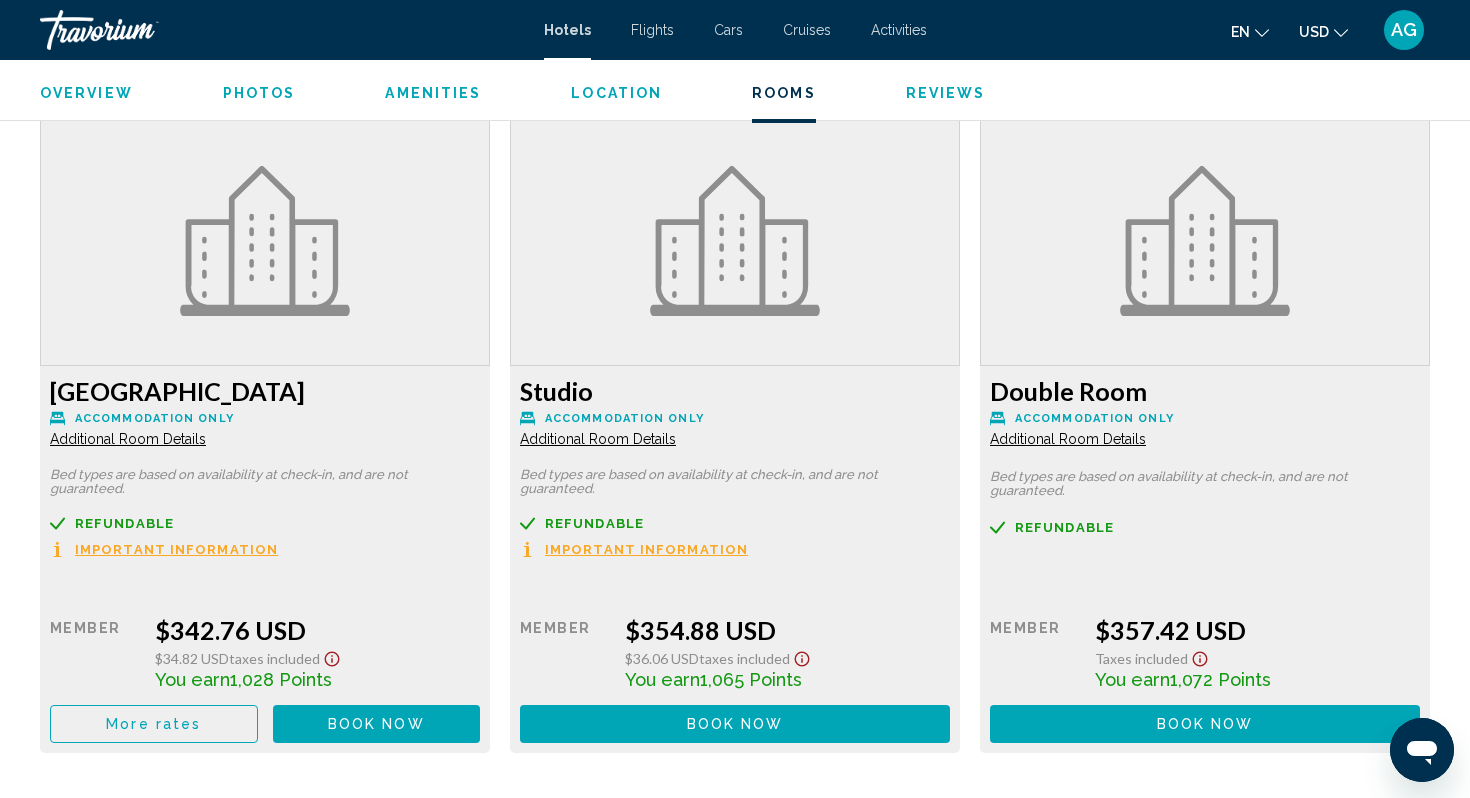click on "Additional Room Details" at bounding box center [128, -245] 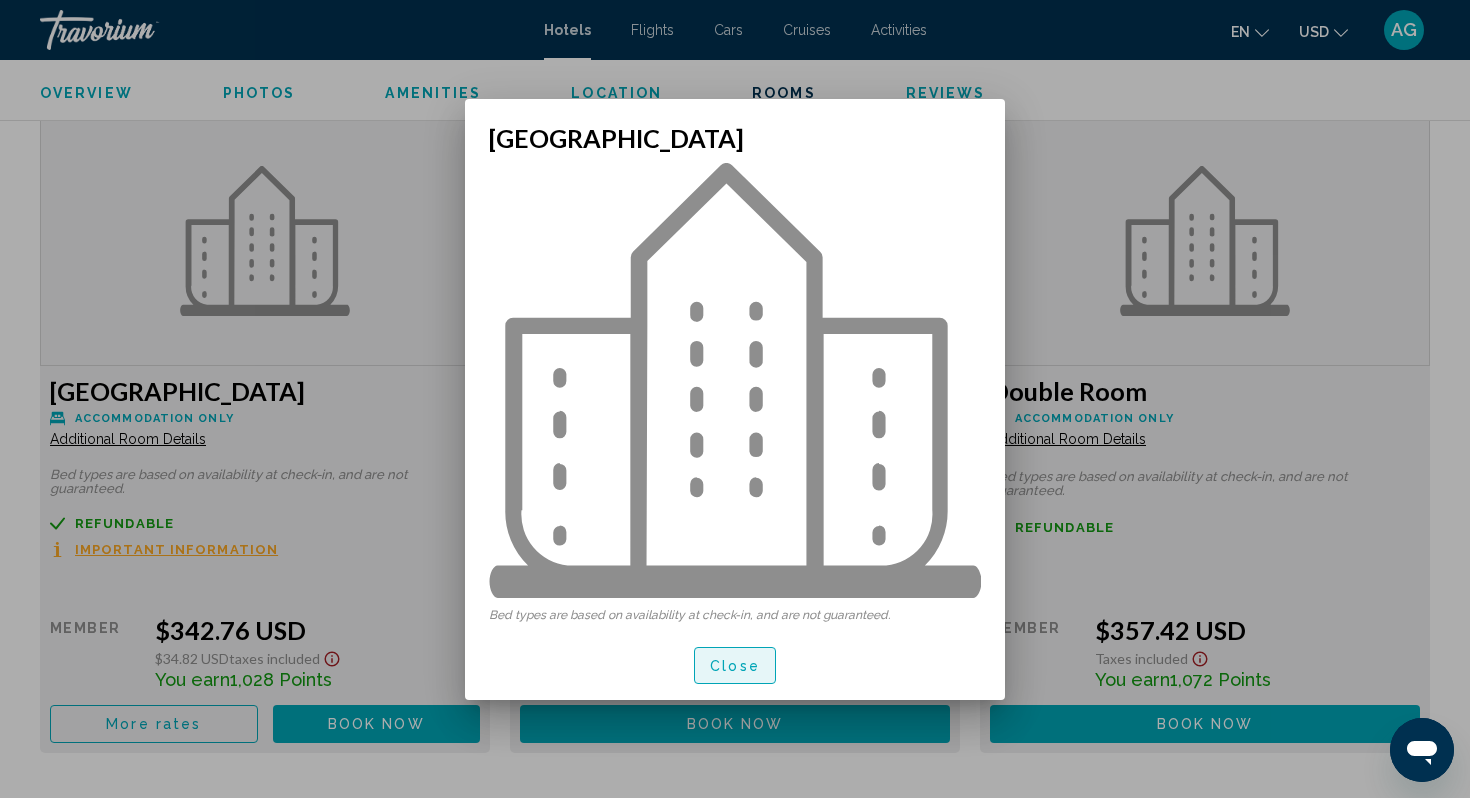 click on "Close" at bounding box center [735, 666] 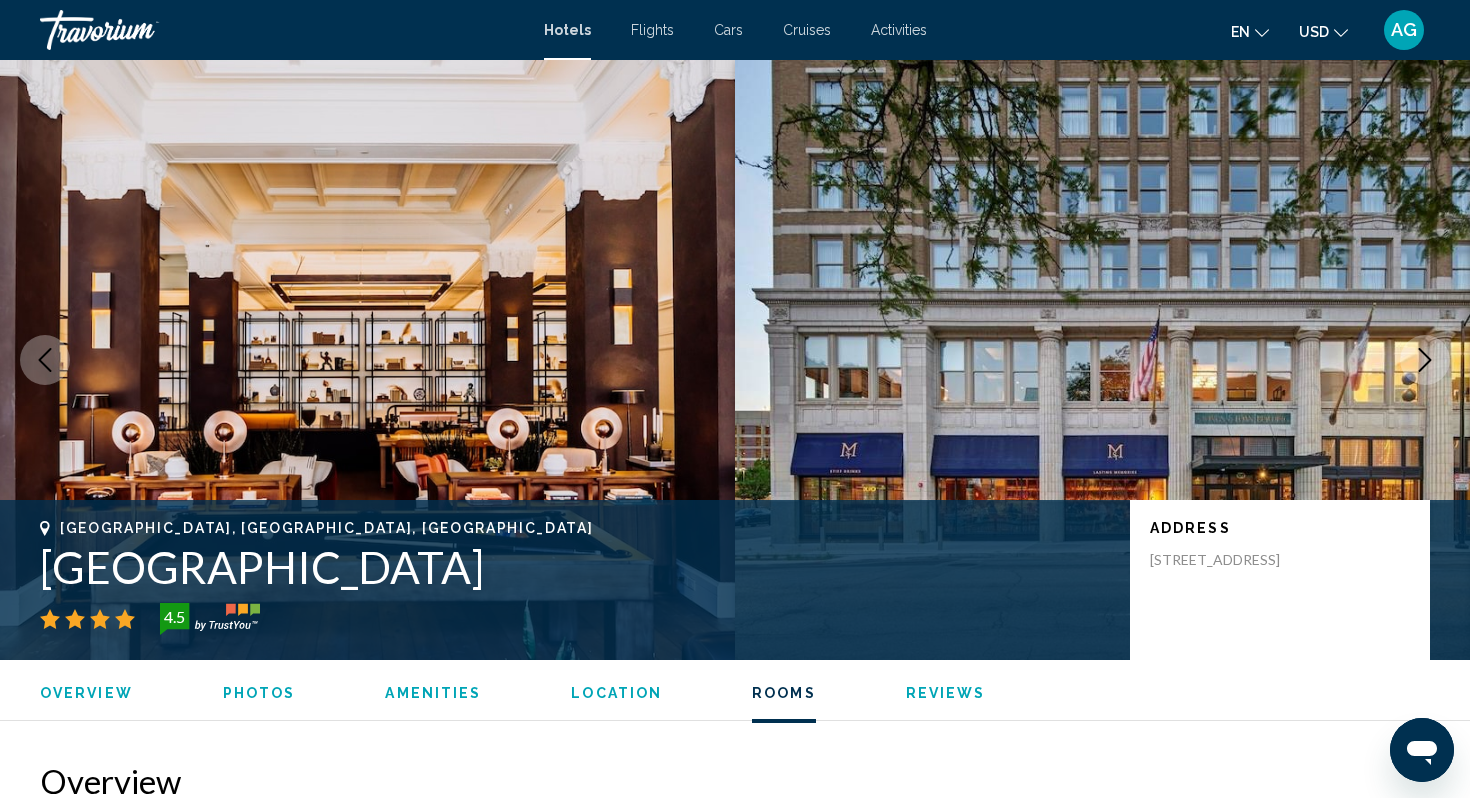 scroll, scrollTop: 3400, scrollLeft: 0, axis: vertical 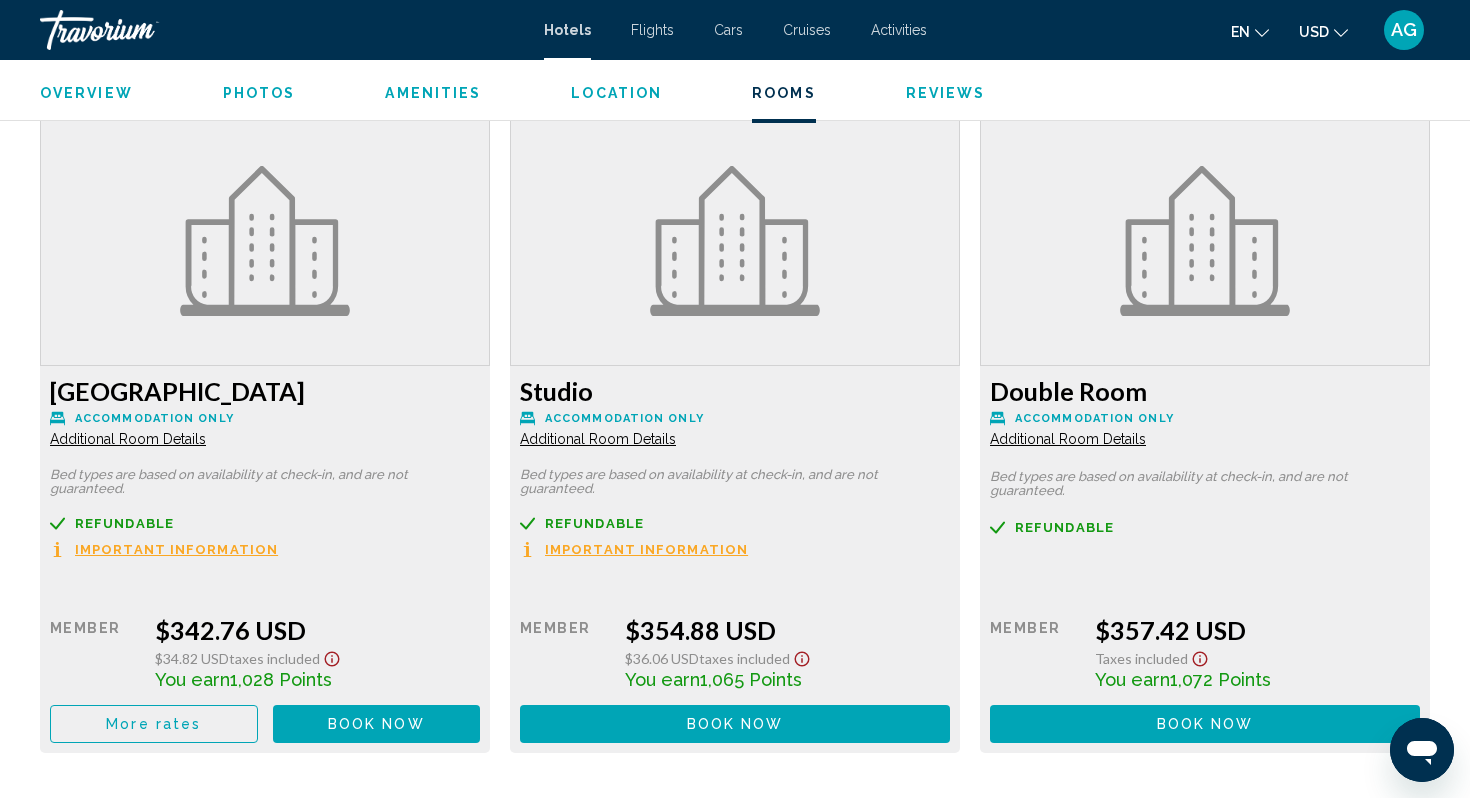 click 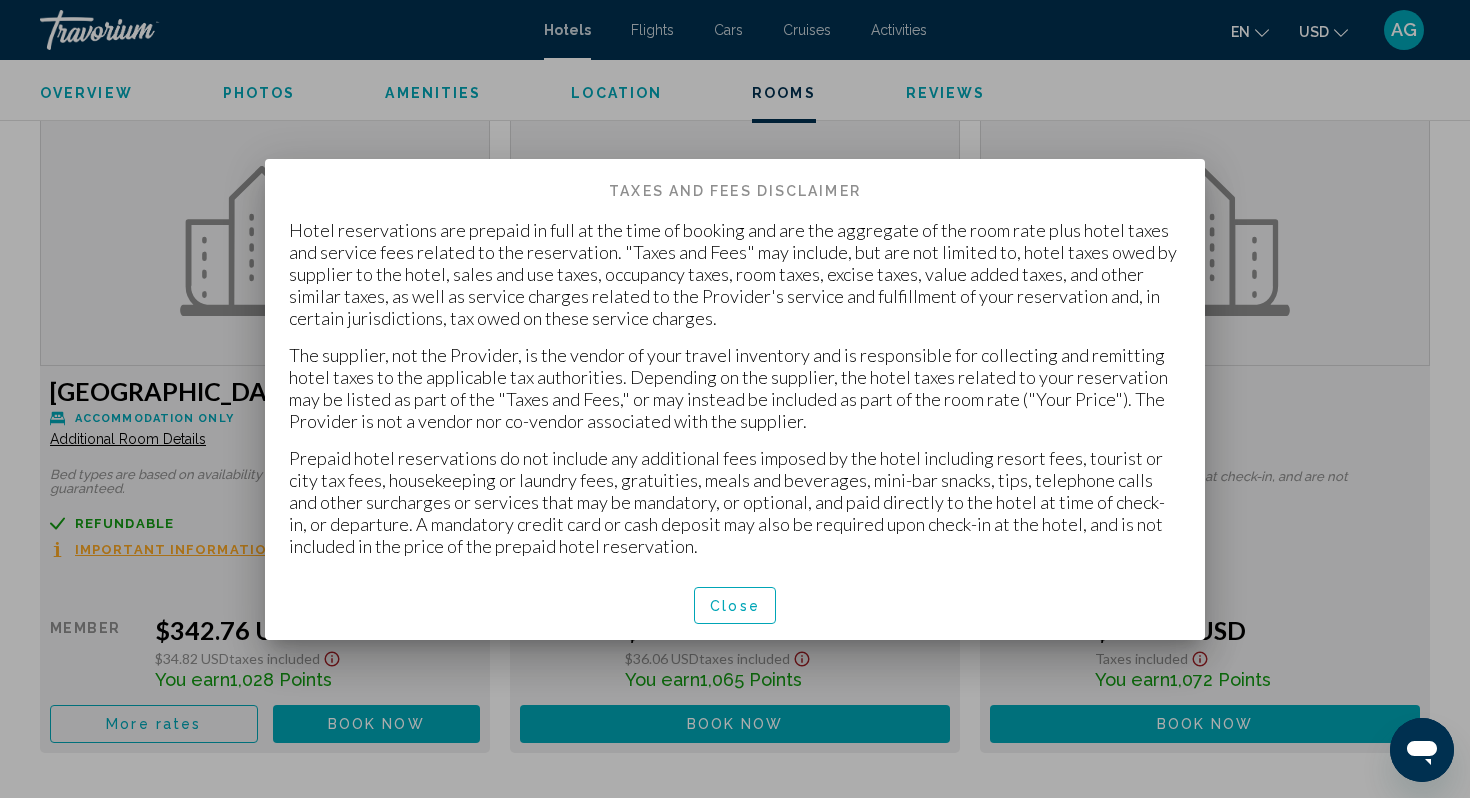 scroll, scrollTop: 0, scrollLeft: 0, axis: both 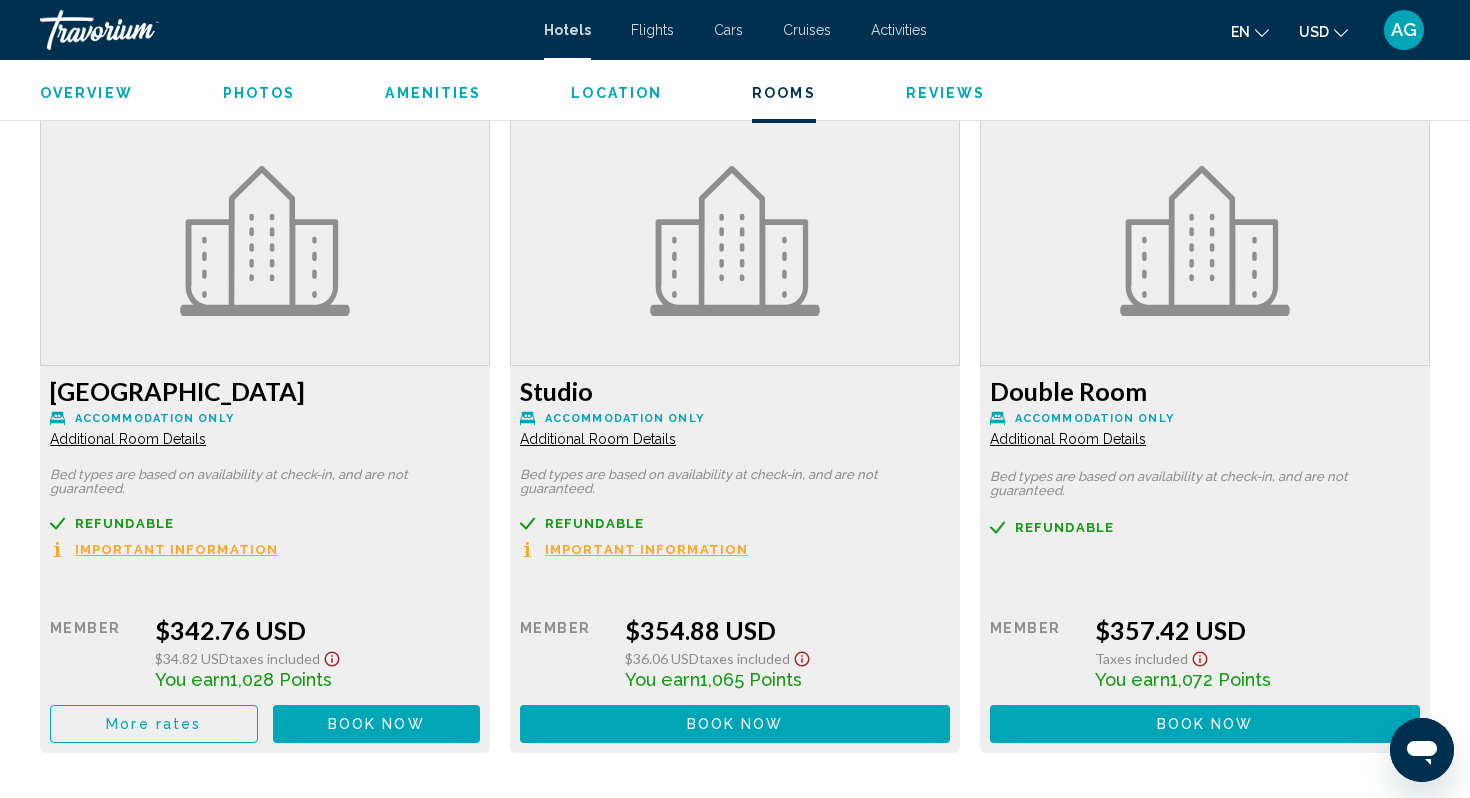 click on "More rates" at bounding box center (154, 67) 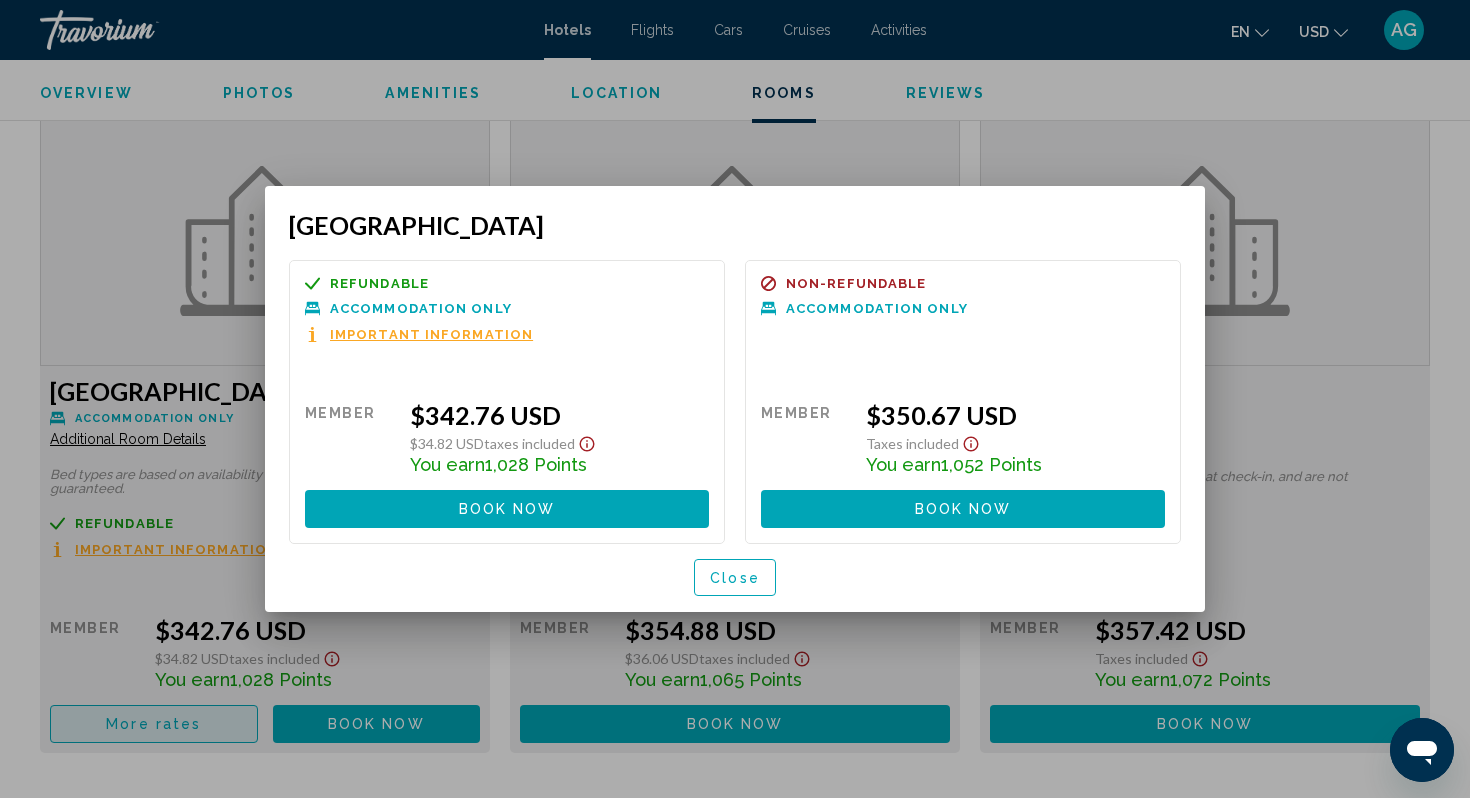 scroll, scrollTop: 0, scrollLeft: 0, axis: both 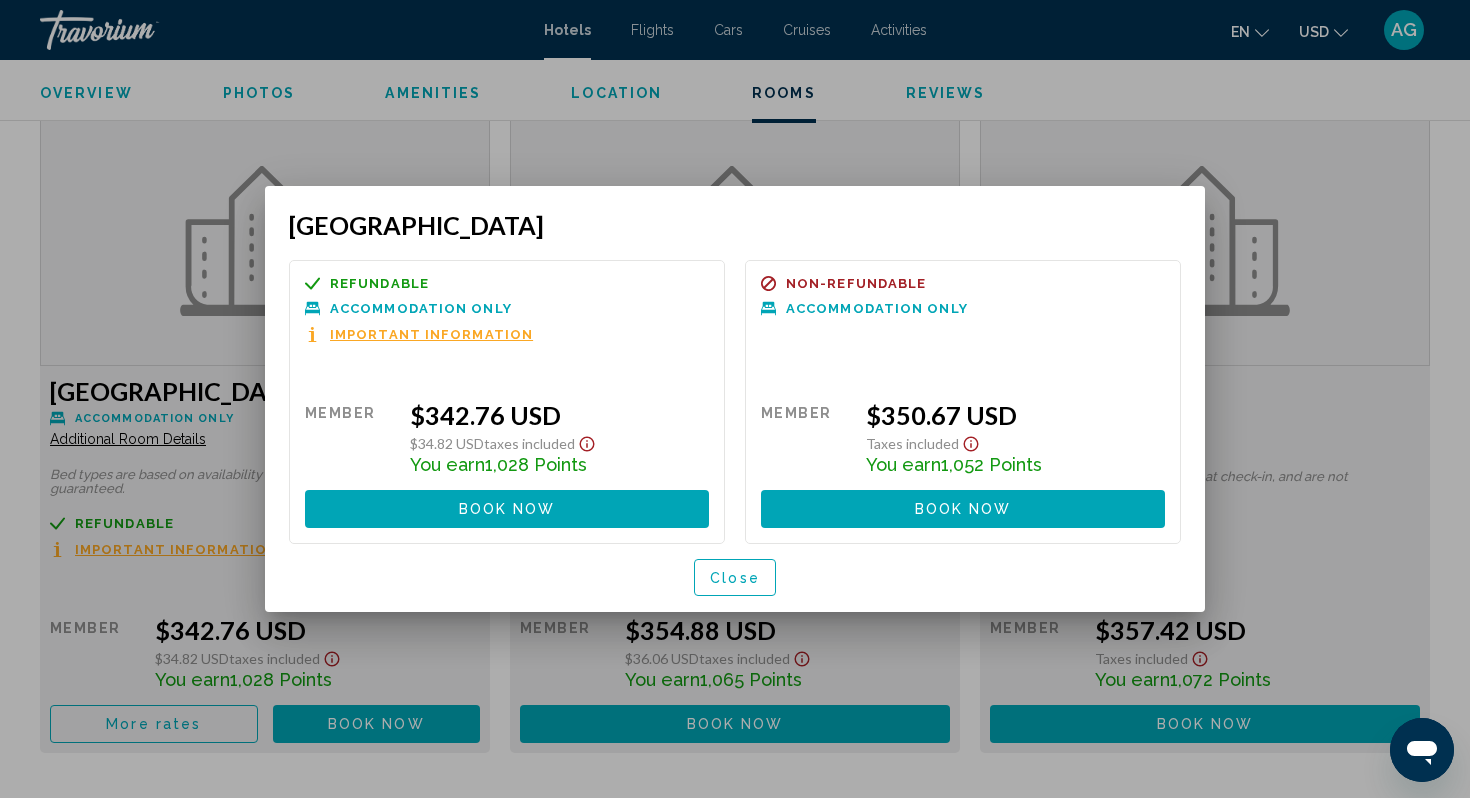 click on "Close" at bounding box center [735, 578] 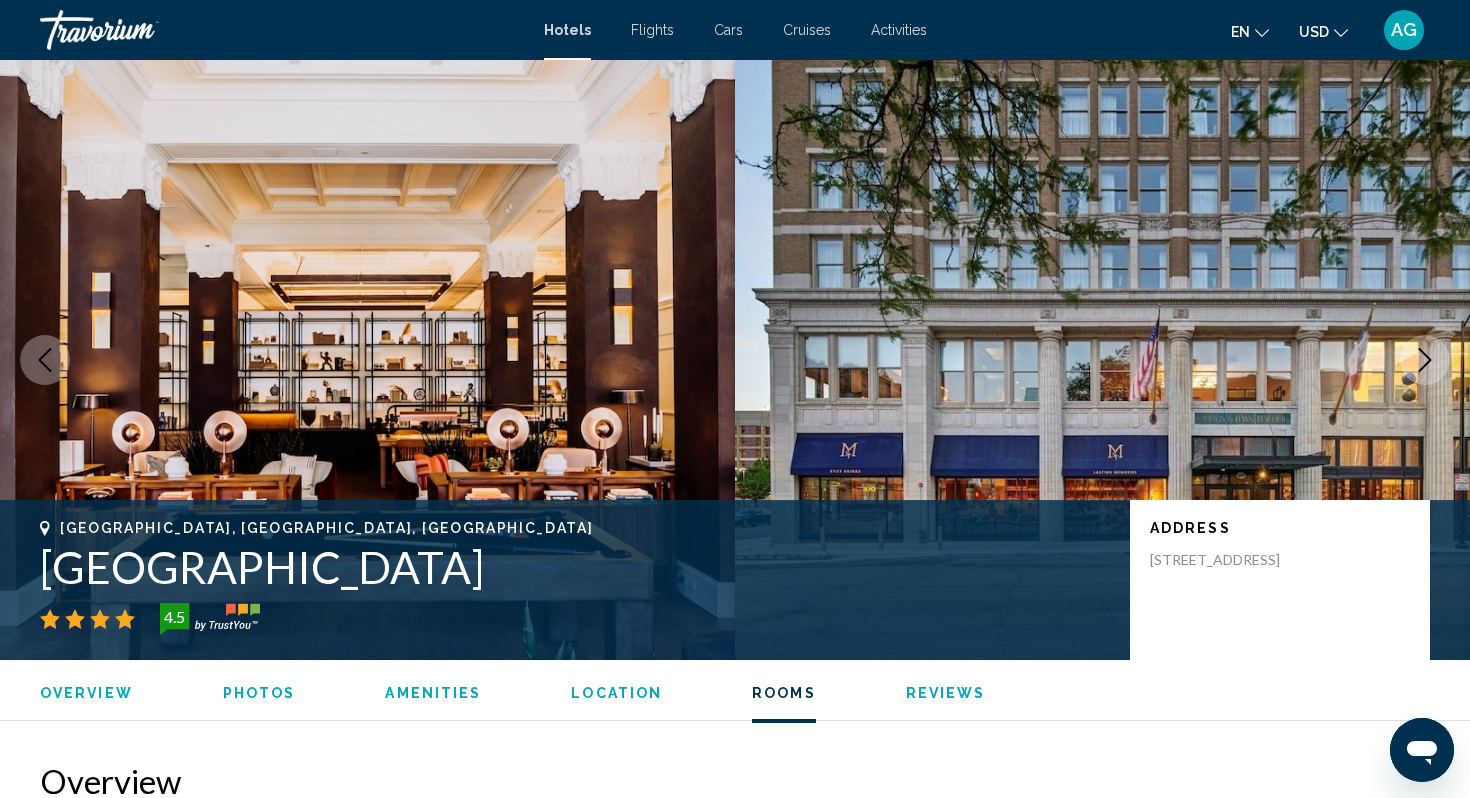 scroll, scrollTop: 3400, scrollLeft: 0, axis: vertical 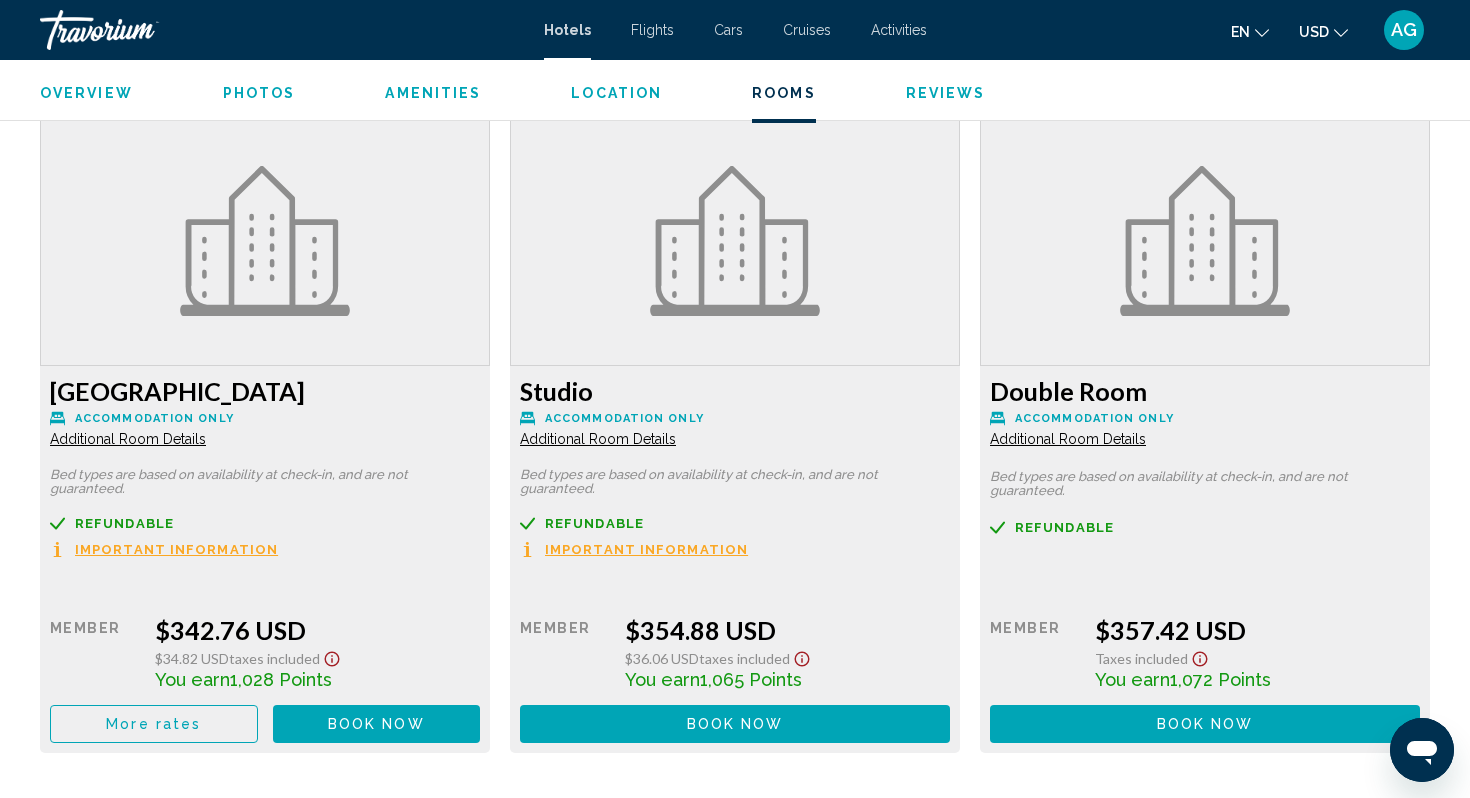 click on "Double Room
Accommodation Only Additional Room Details Bed types are based on availability at check-in, and are not guaranteed.
Refundable
Non-refundable
Non-refundable     Retail  $0.00  when you redeem    Member  $357.42 USD  Taxes included
You earn  1,072  Points  Book now No longer available" at bounding box center (265, -111) 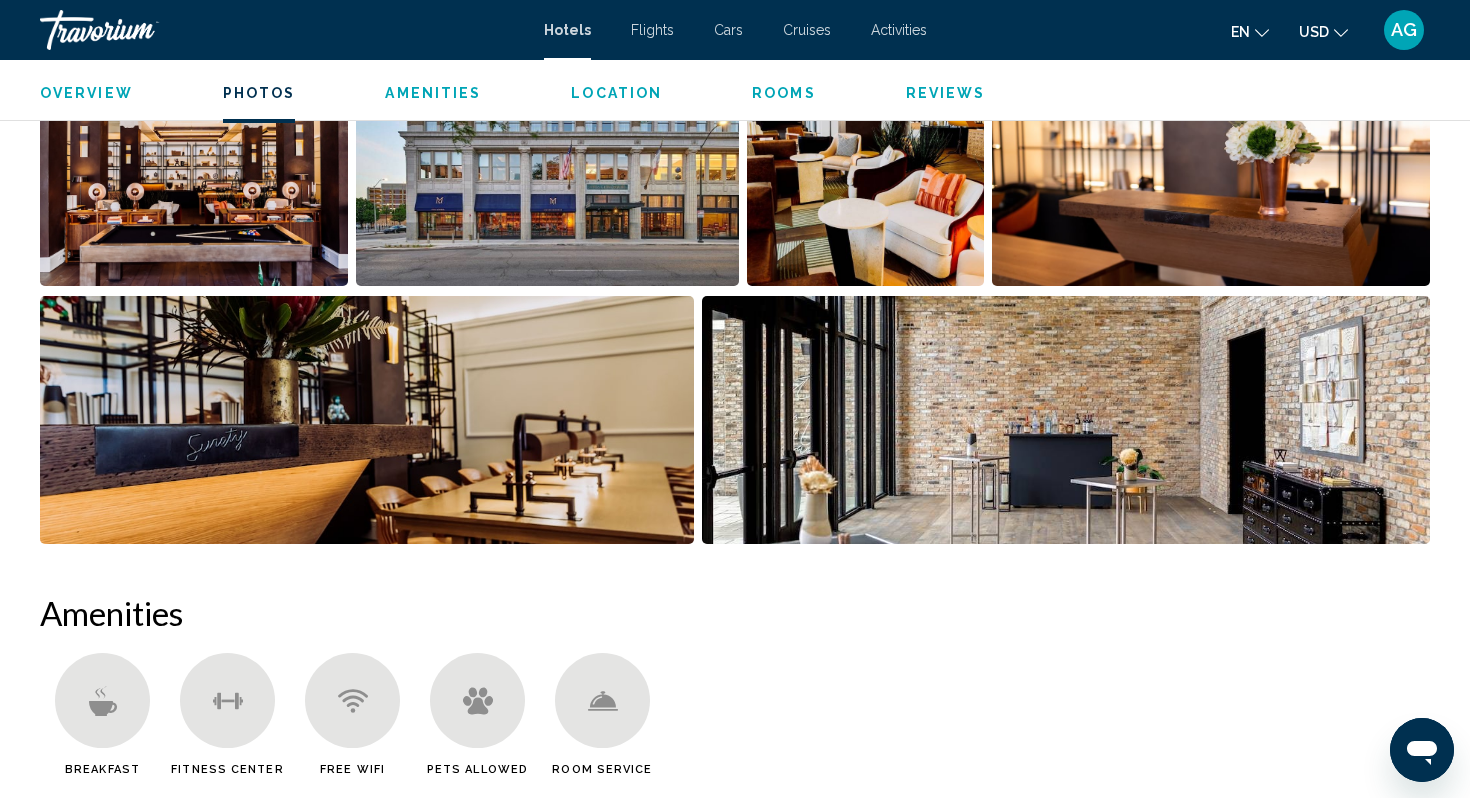 scroll, scrollTop: 1120, scrollLeft: 0, axis: vertical 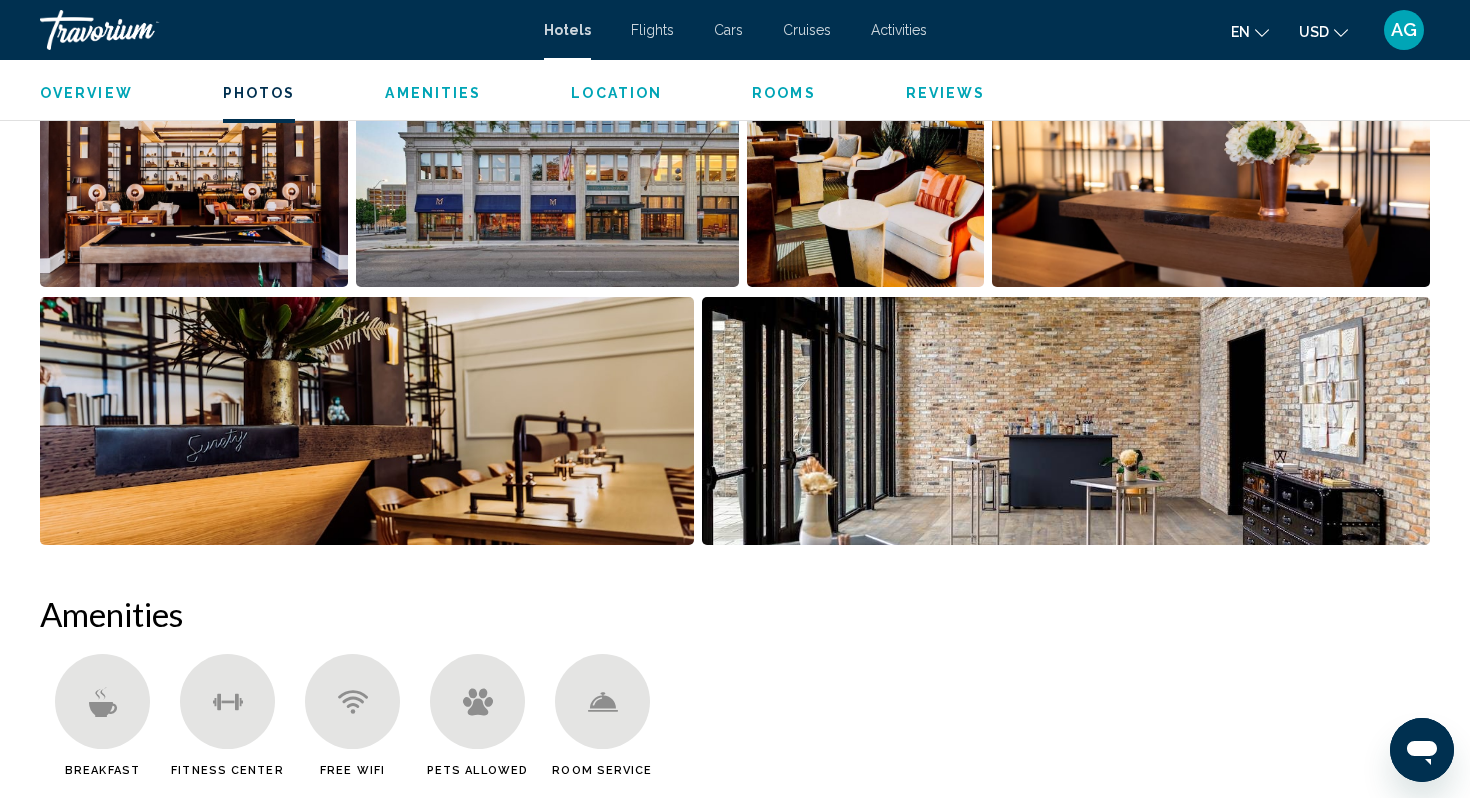 click at bounding box center [367, 421] 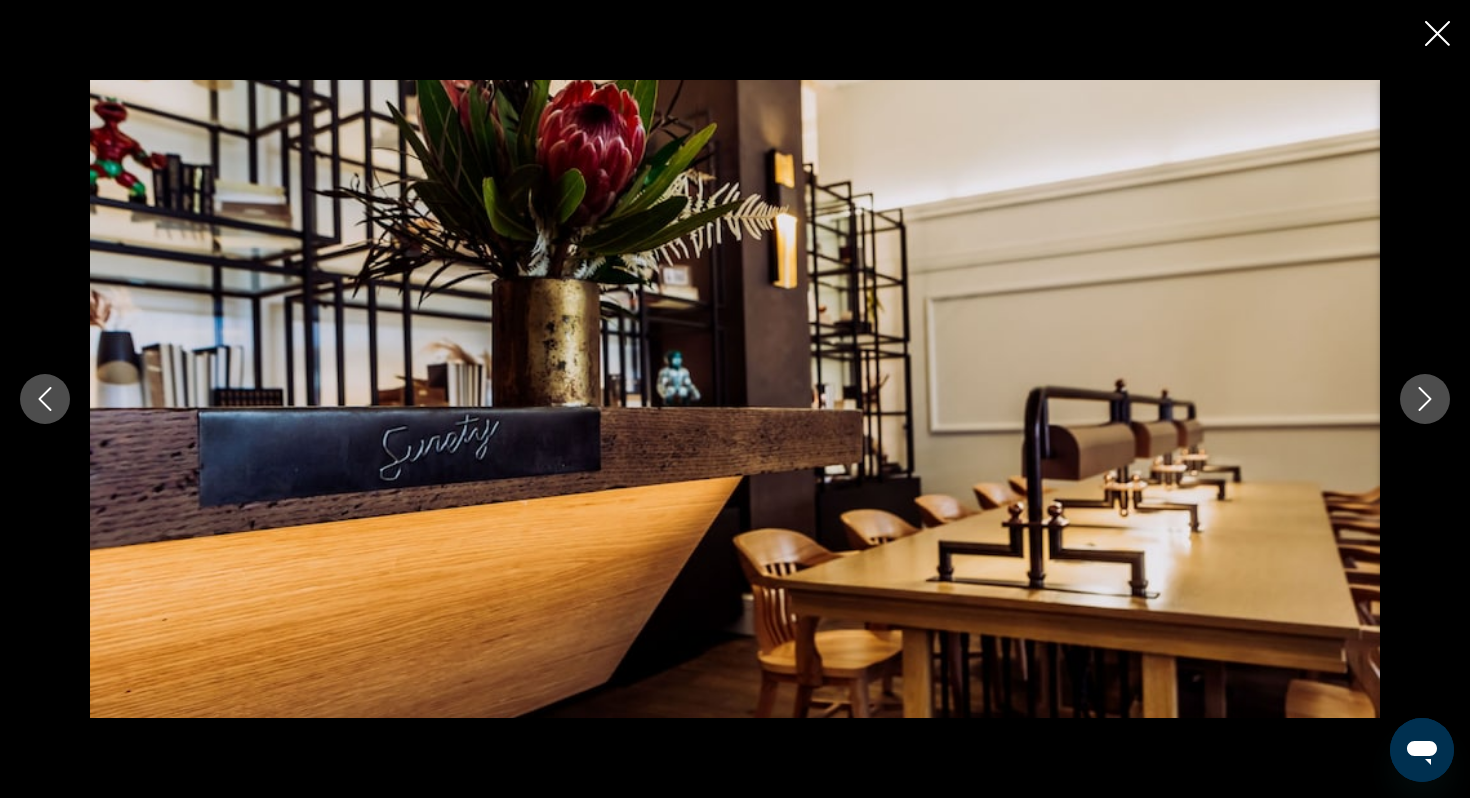 click at bounding box center (1425, 399) 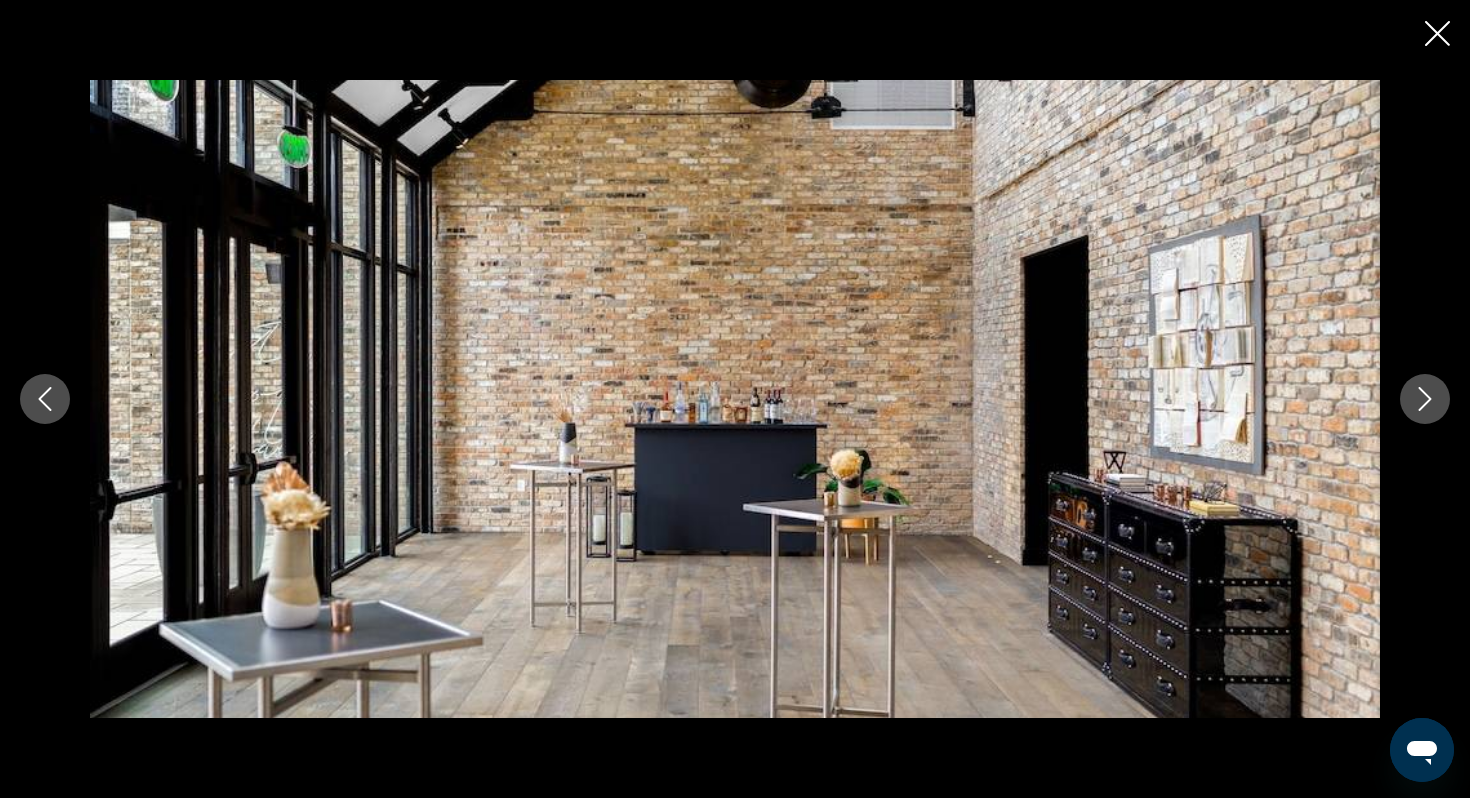 click at bounding box center (1425, 399) 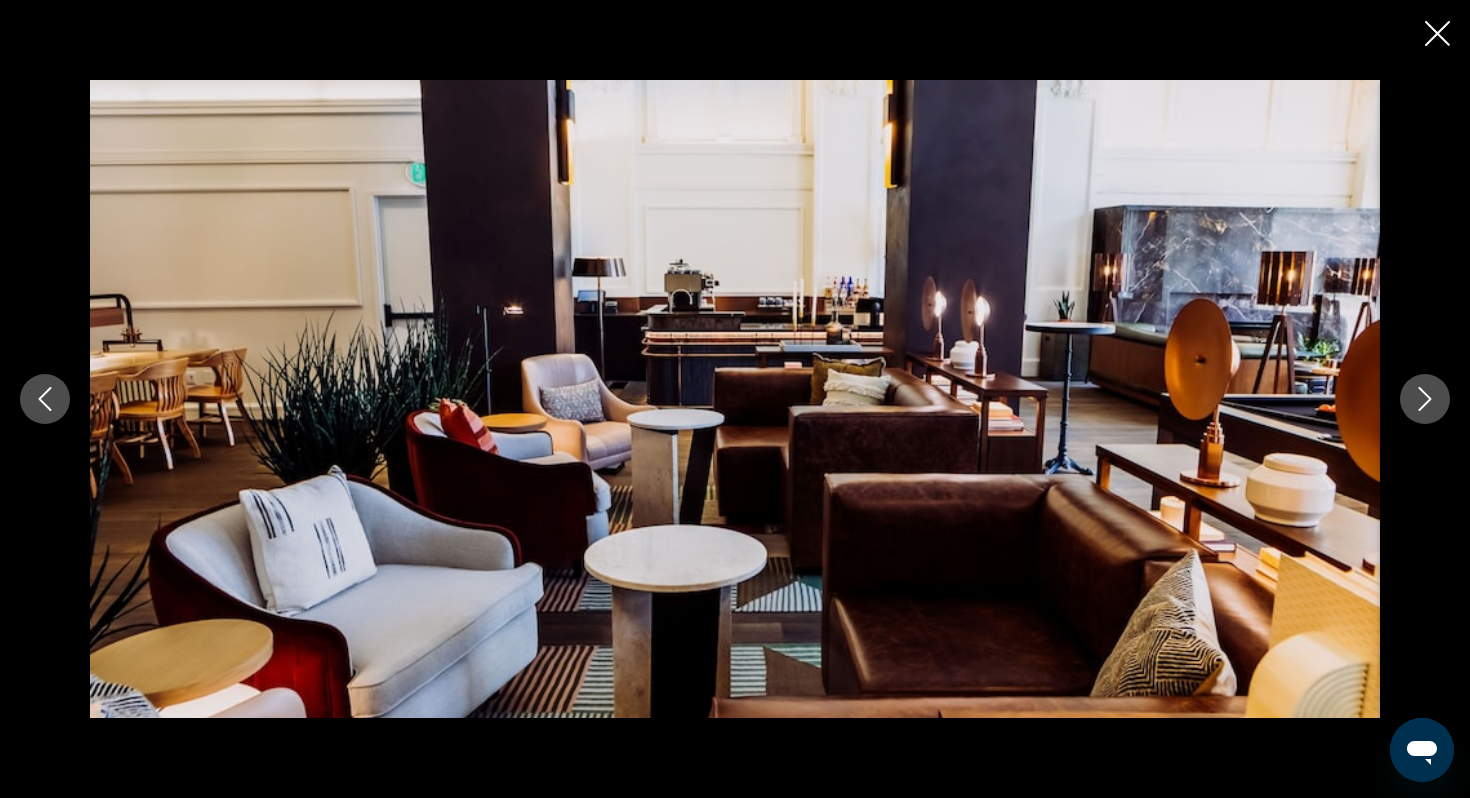 click at bounding box center (1425, 399) 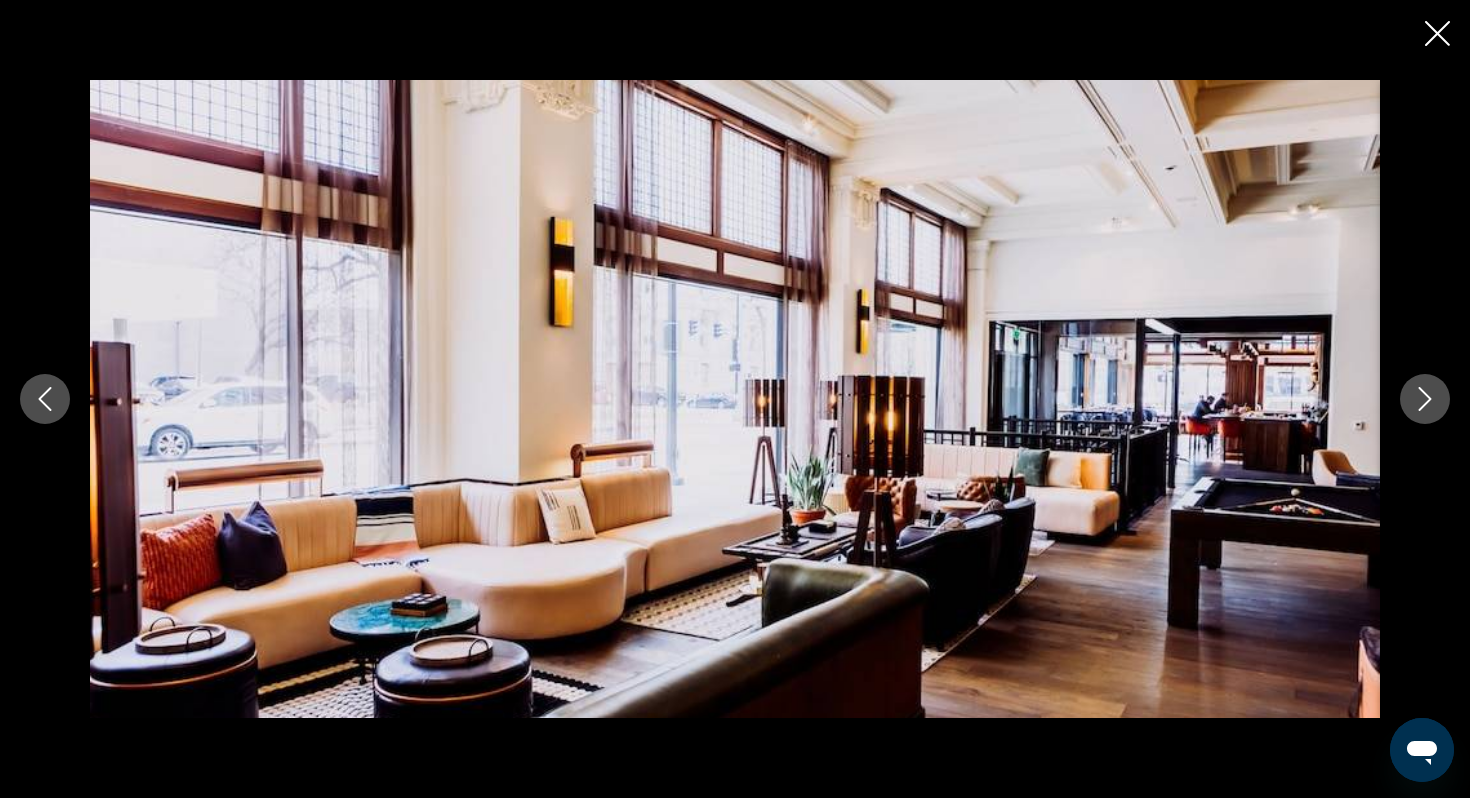 click at bounding box center [1425, 399] 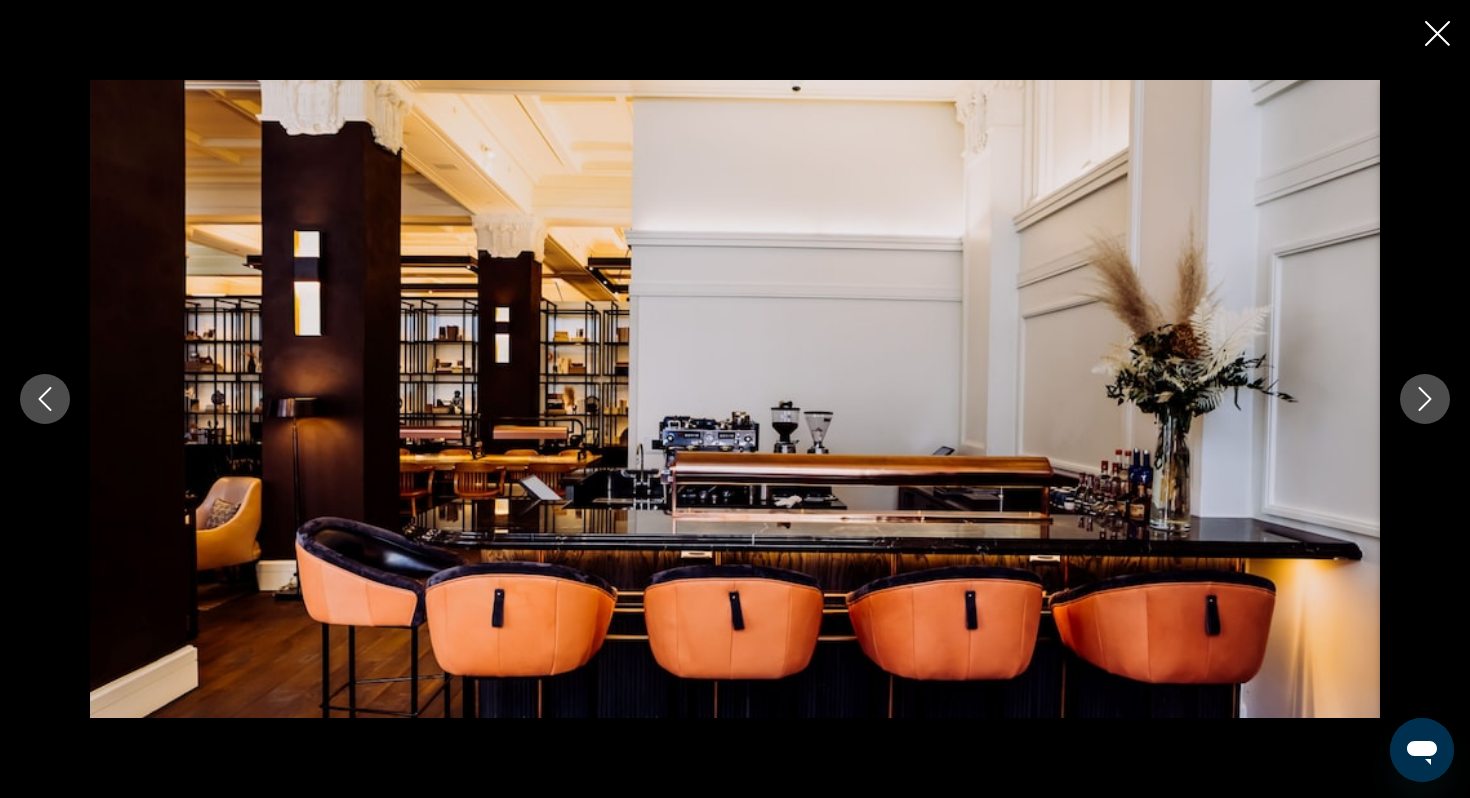 click at bounding box center (1425, 399) 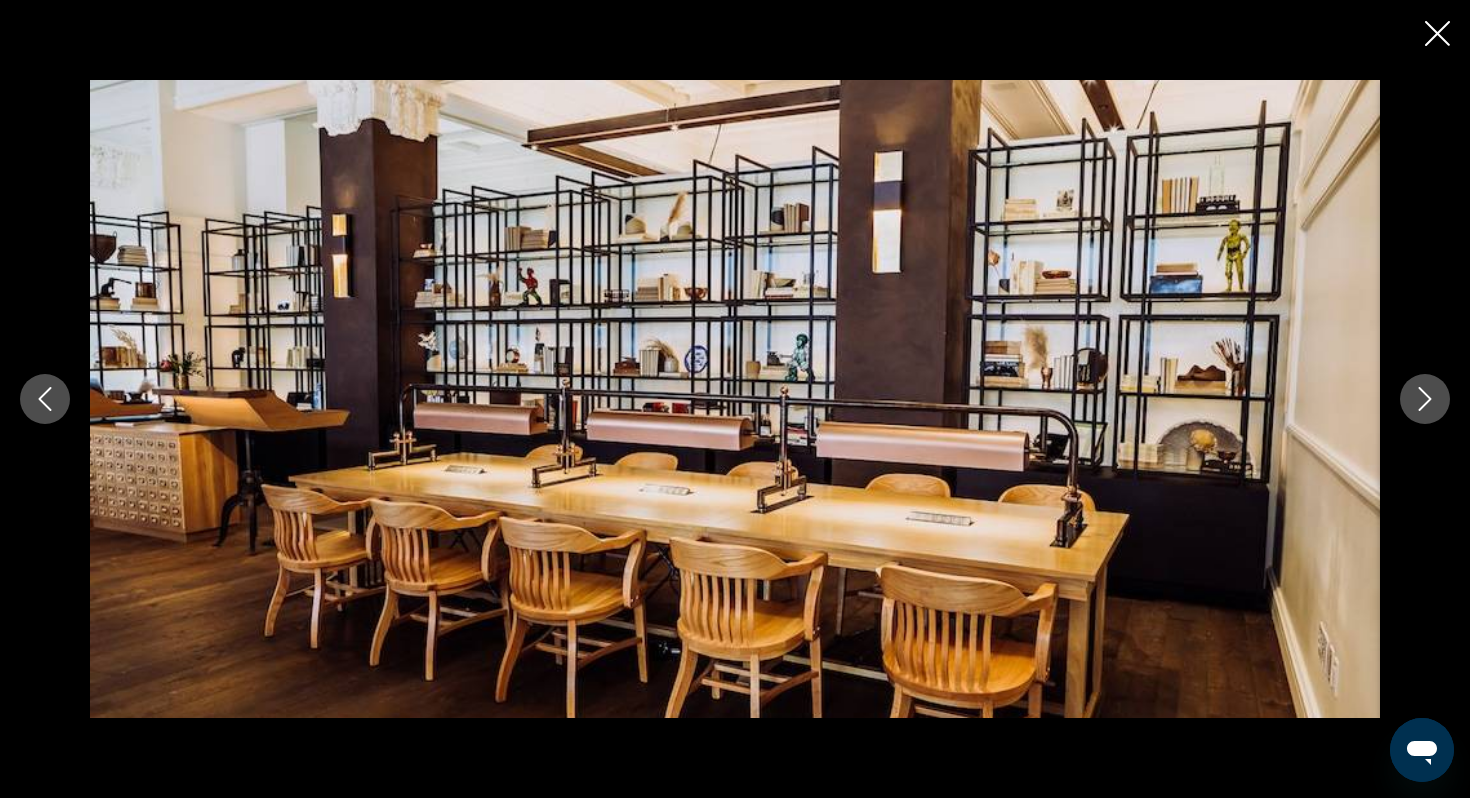click at bounding box center (1425, 399) 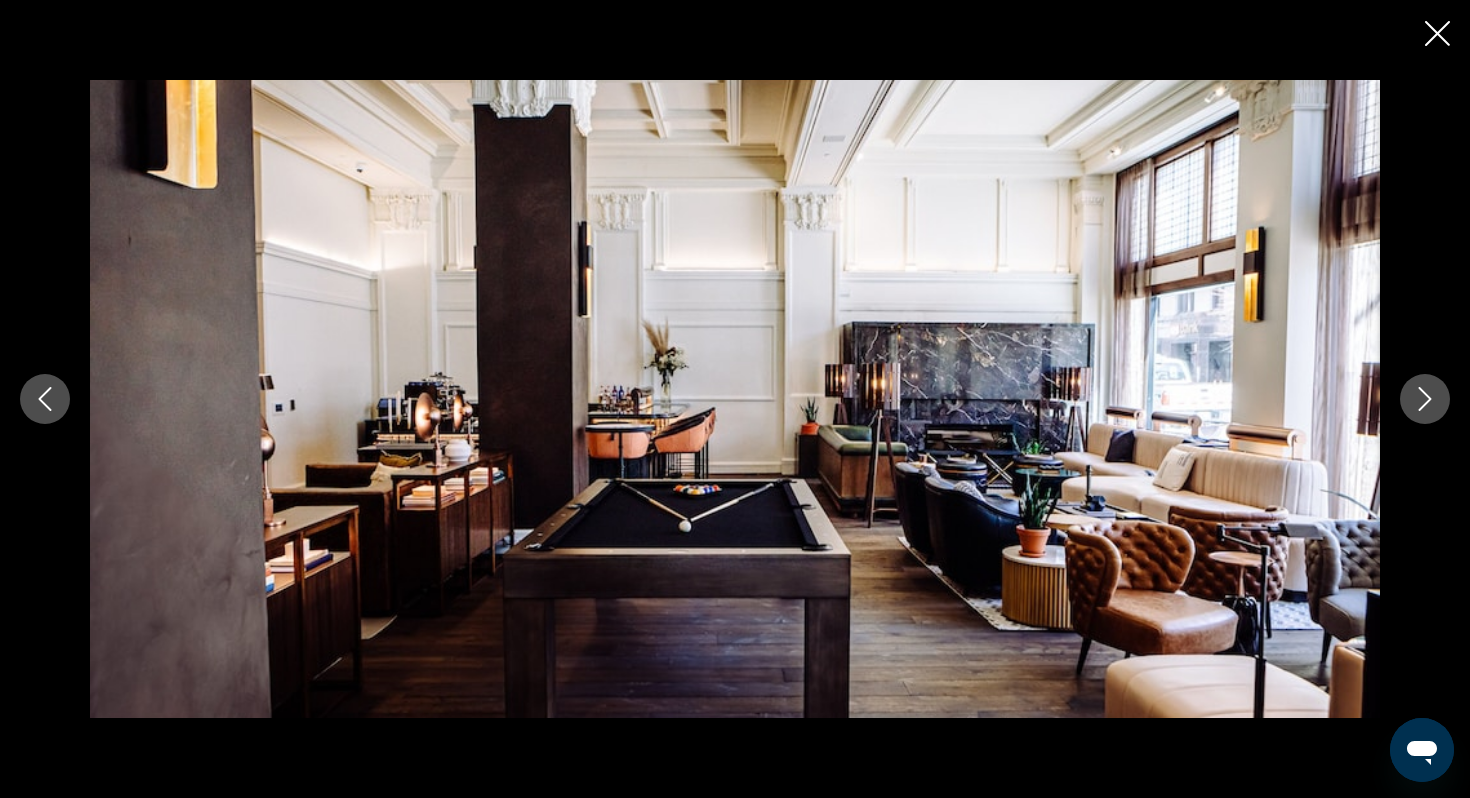 click at bounding box center [1425, 399] 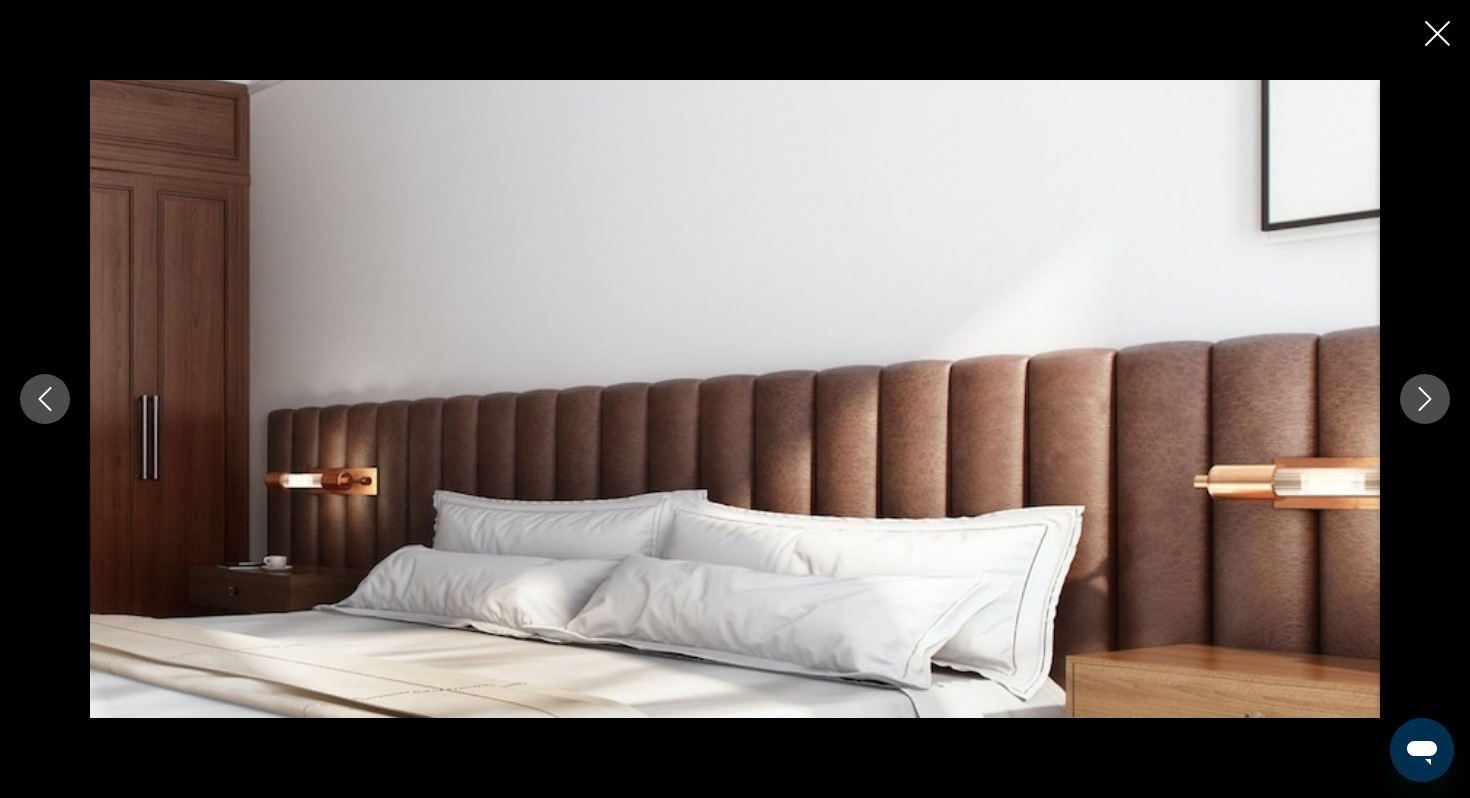 click at bounding box center [1425, 399] 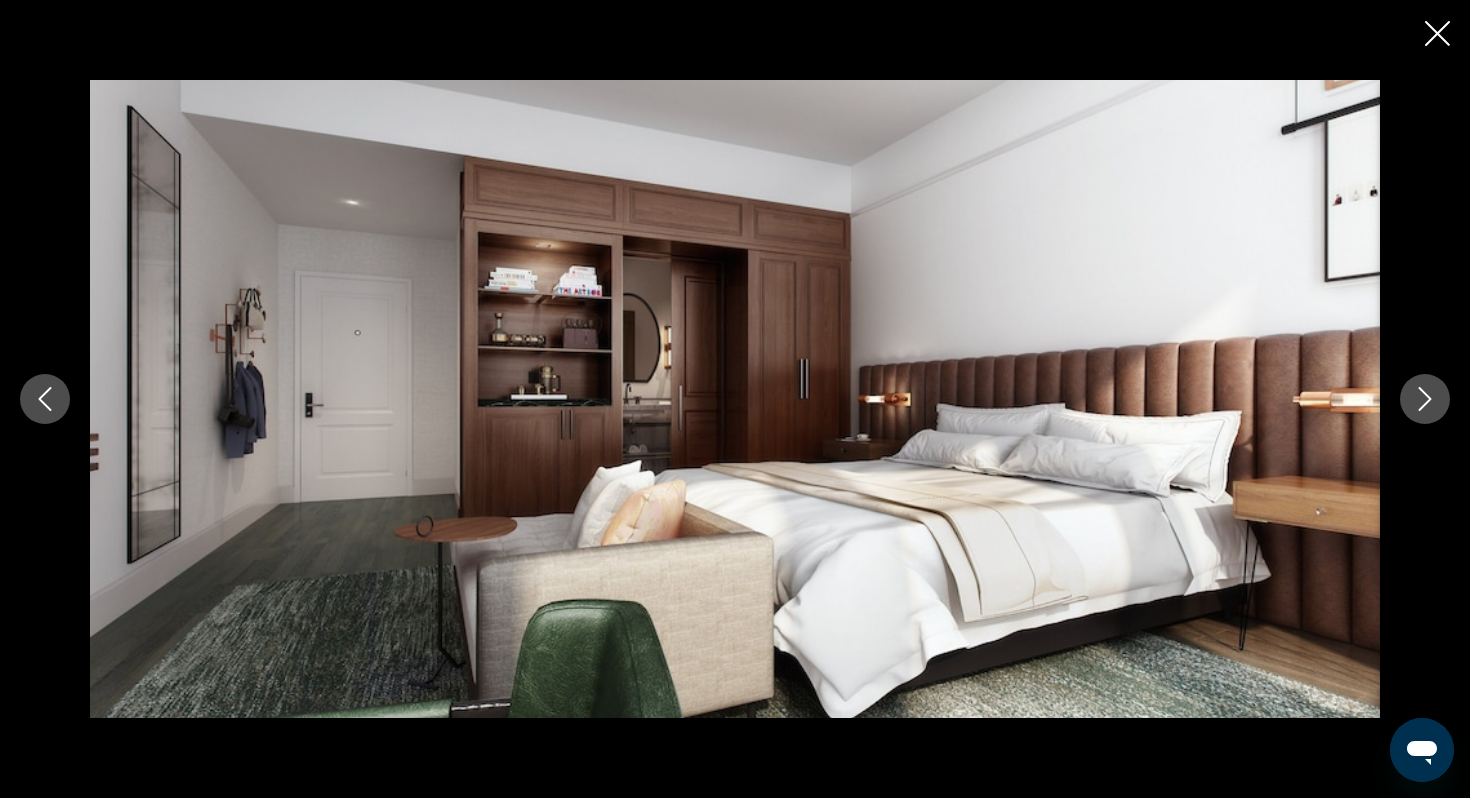 click at bounding box center [1425, 399] 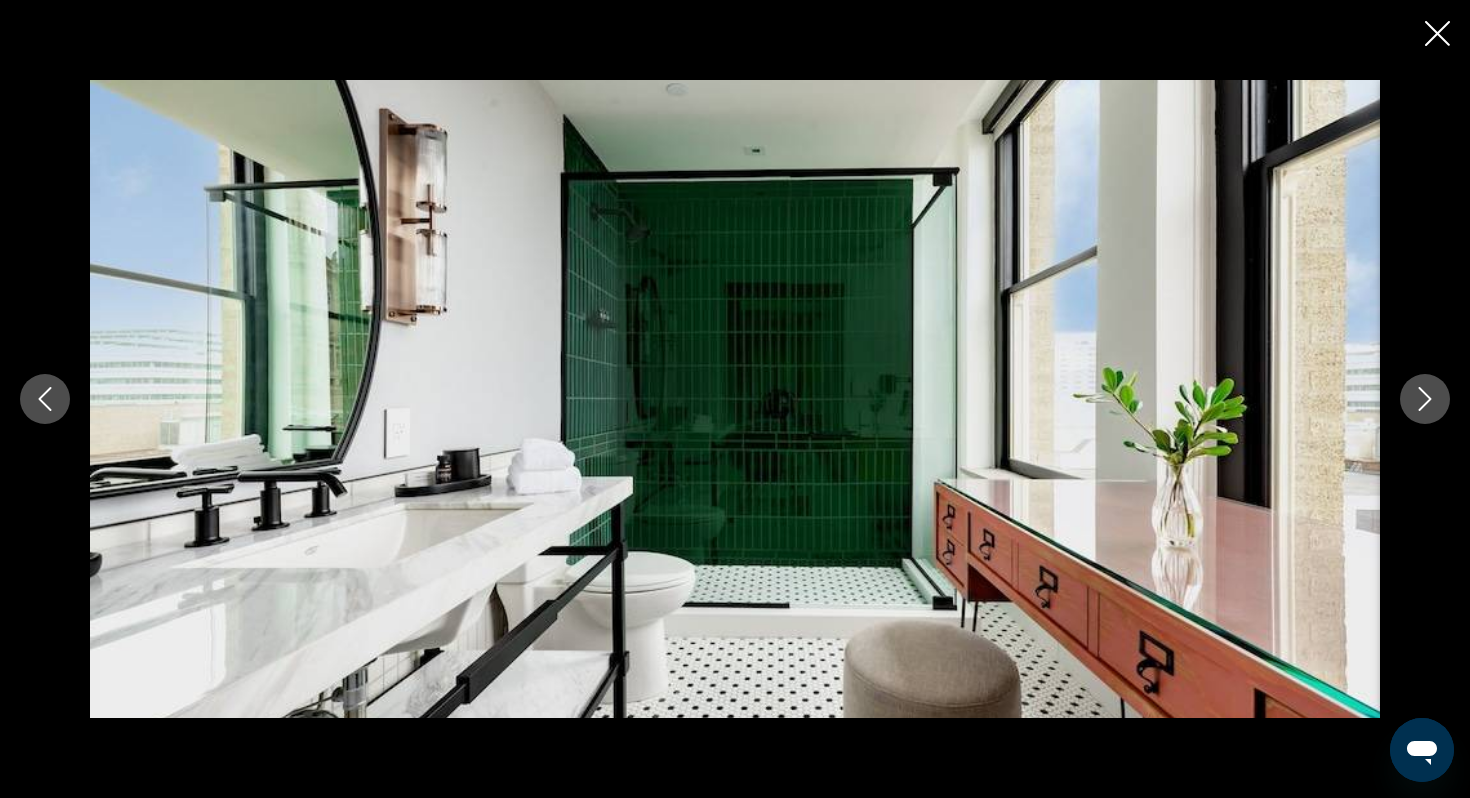 click at bounding box center (1425, 399) 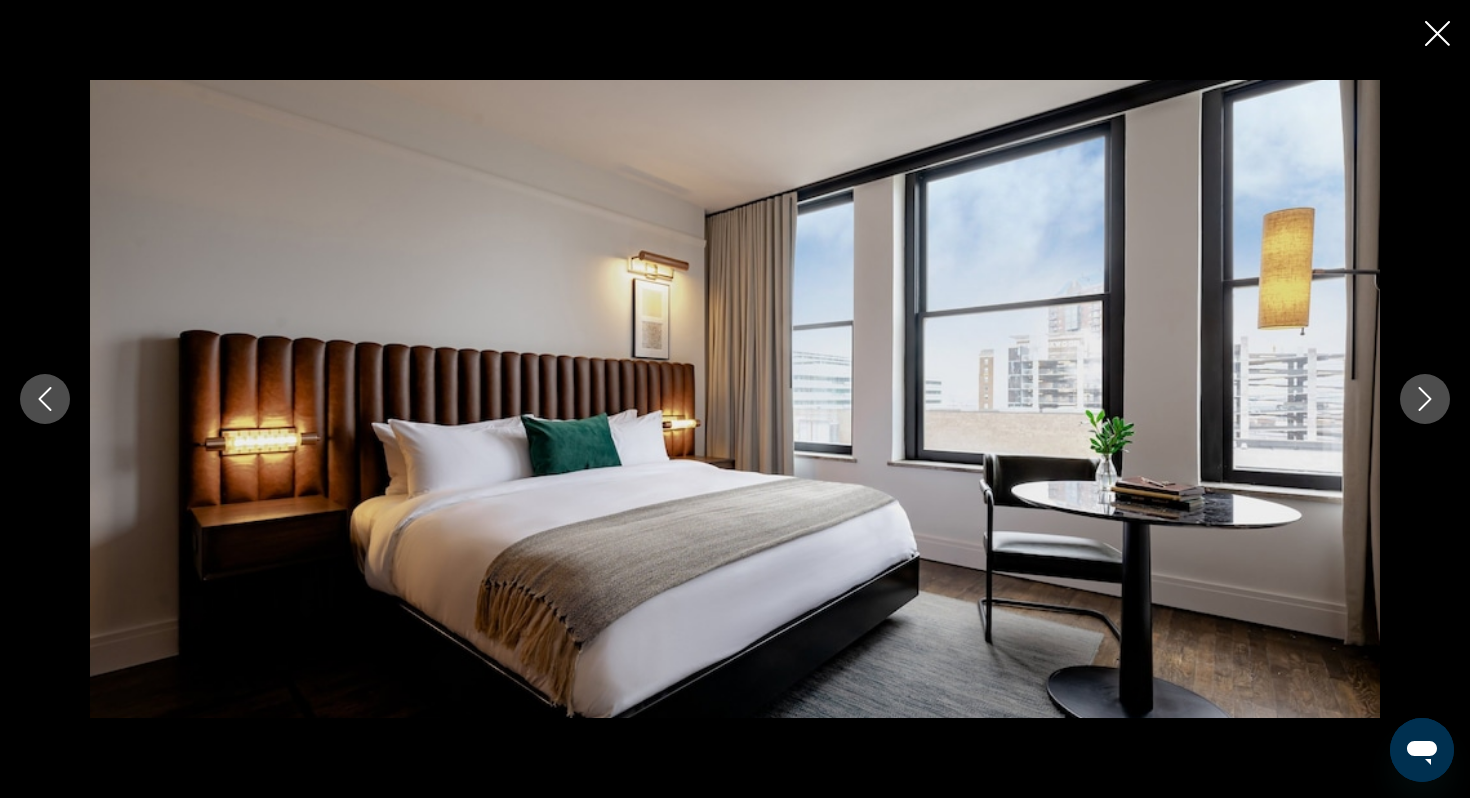 click at bounding box center (1425, 399) 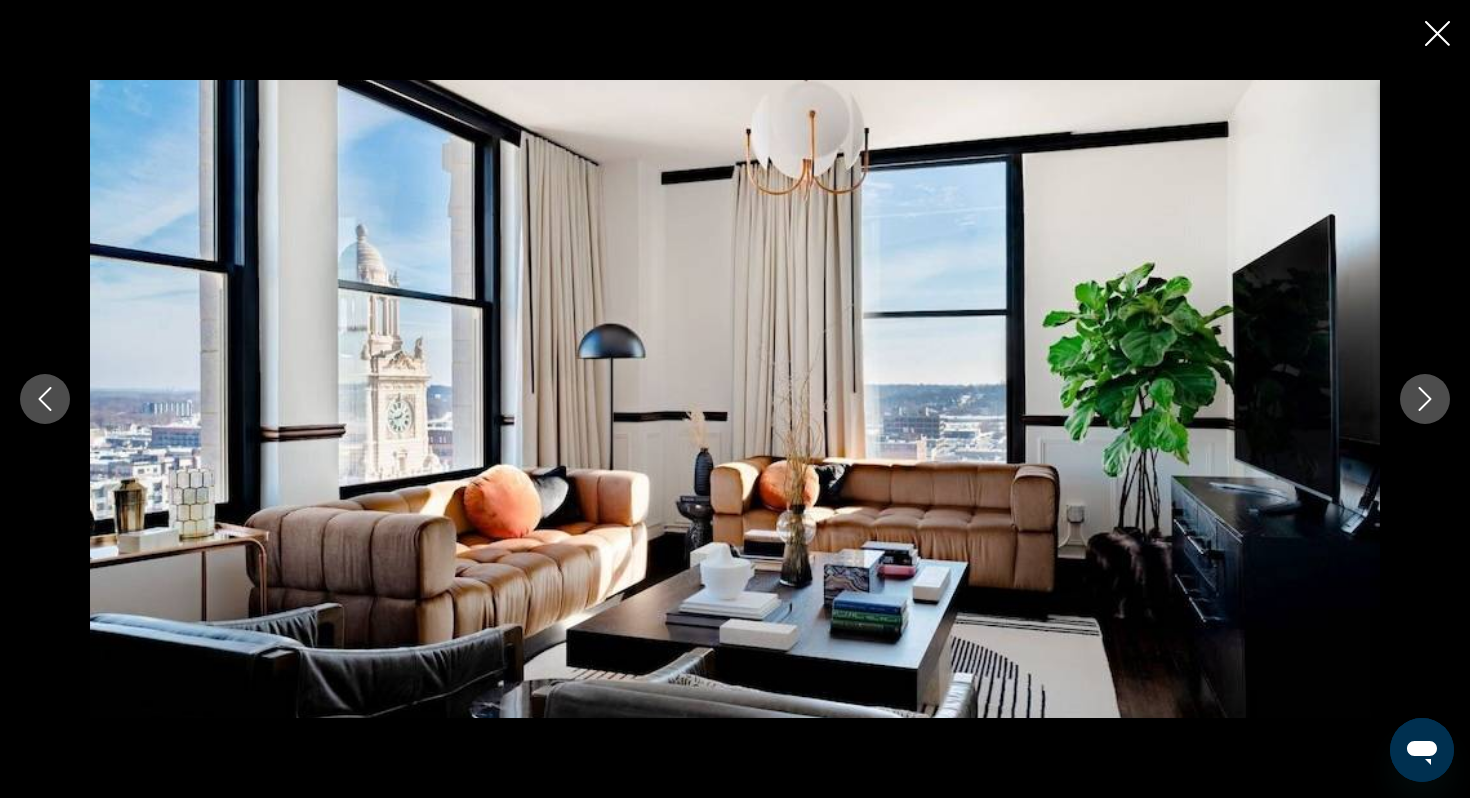 click at bounding box center (1425, 399) 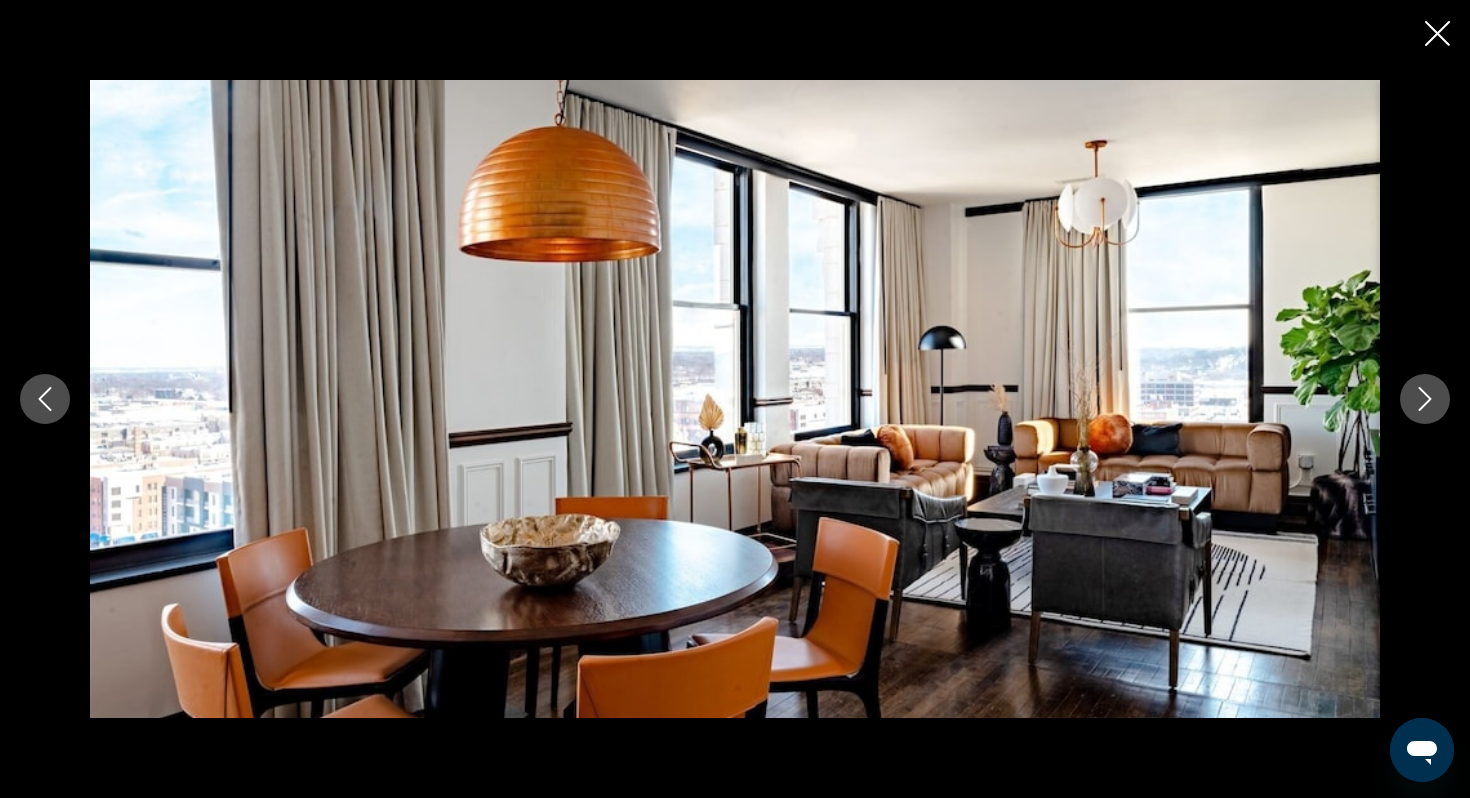 click at bounding box center (1425, 399) 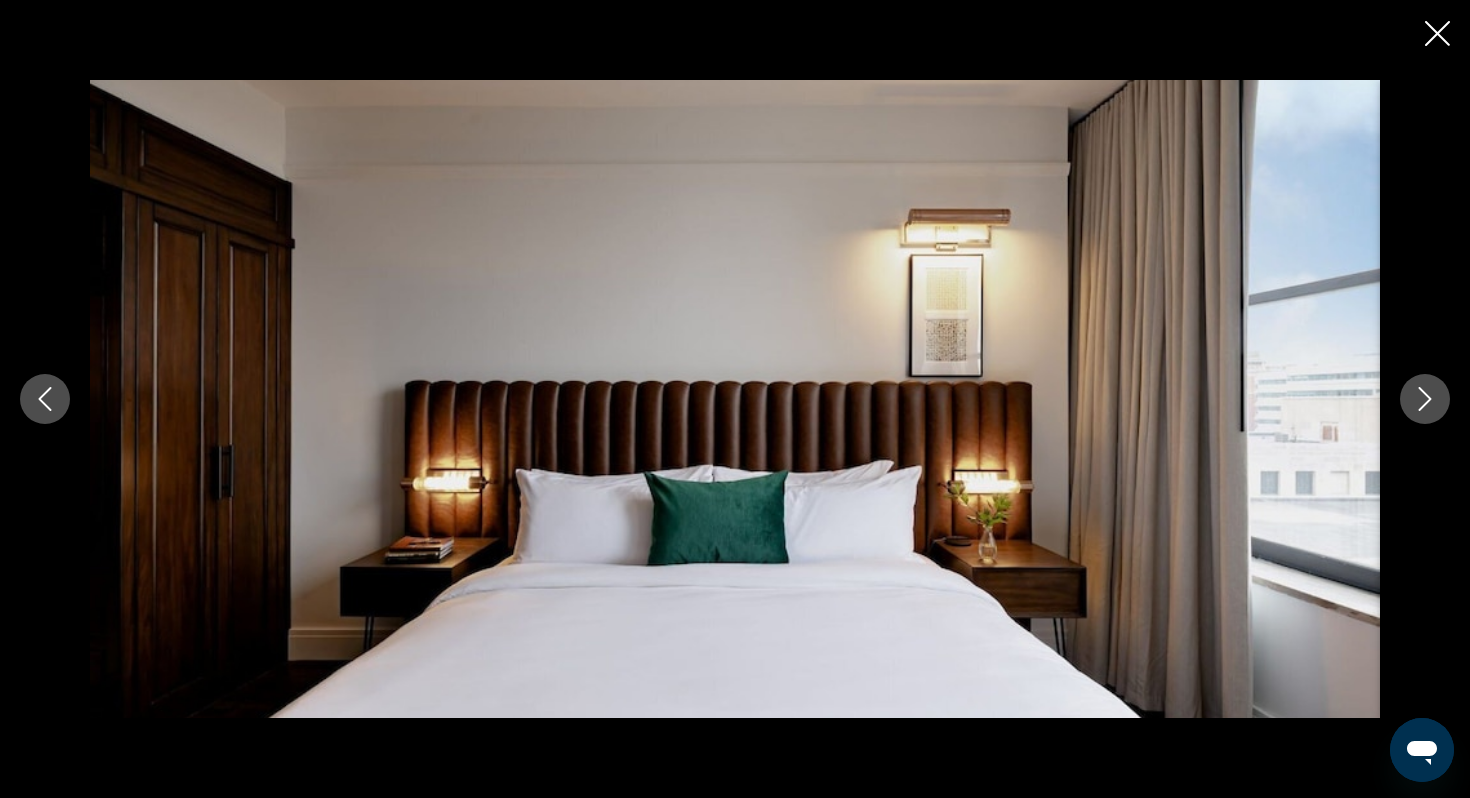 click at bounding box center [1425, 399] 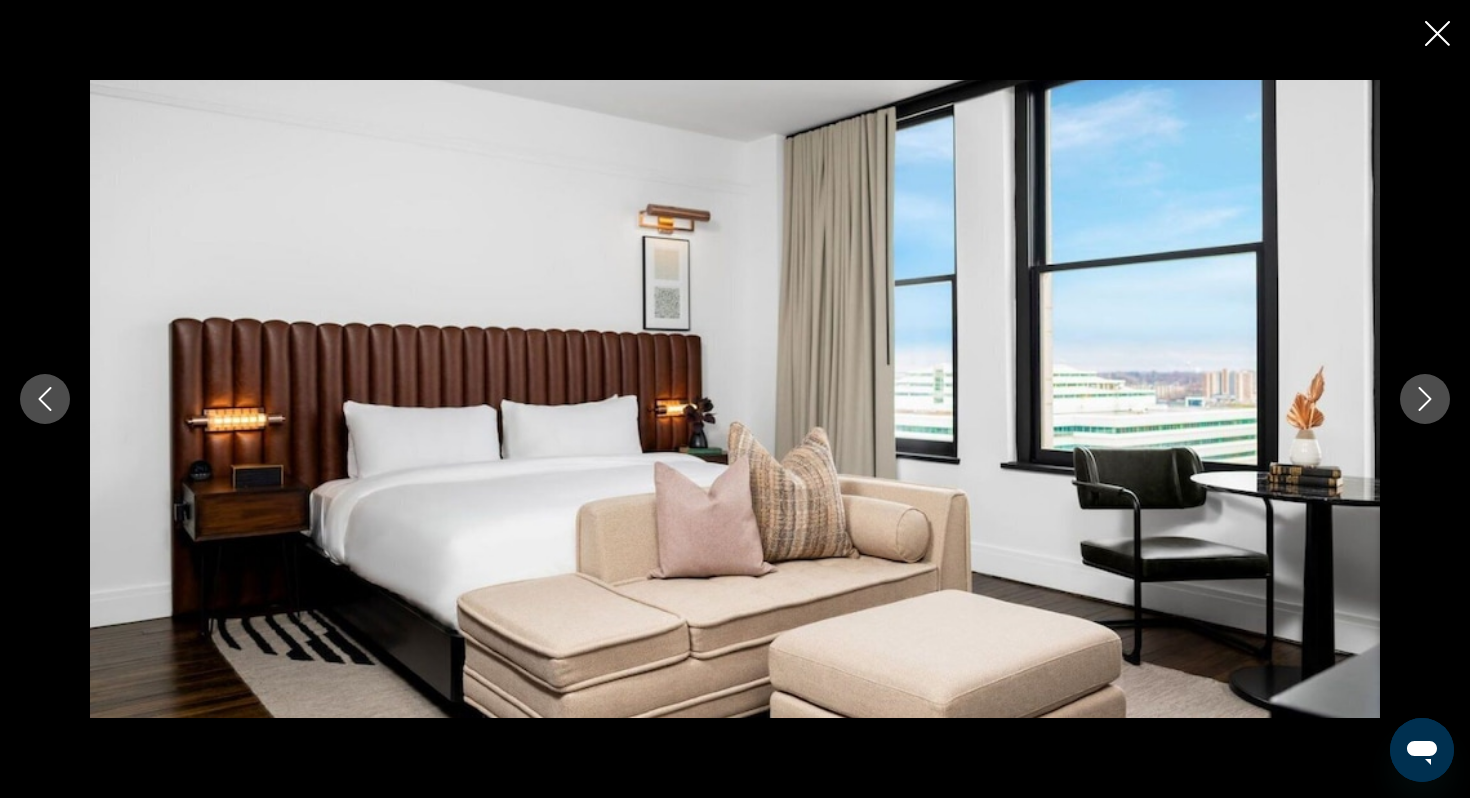 click 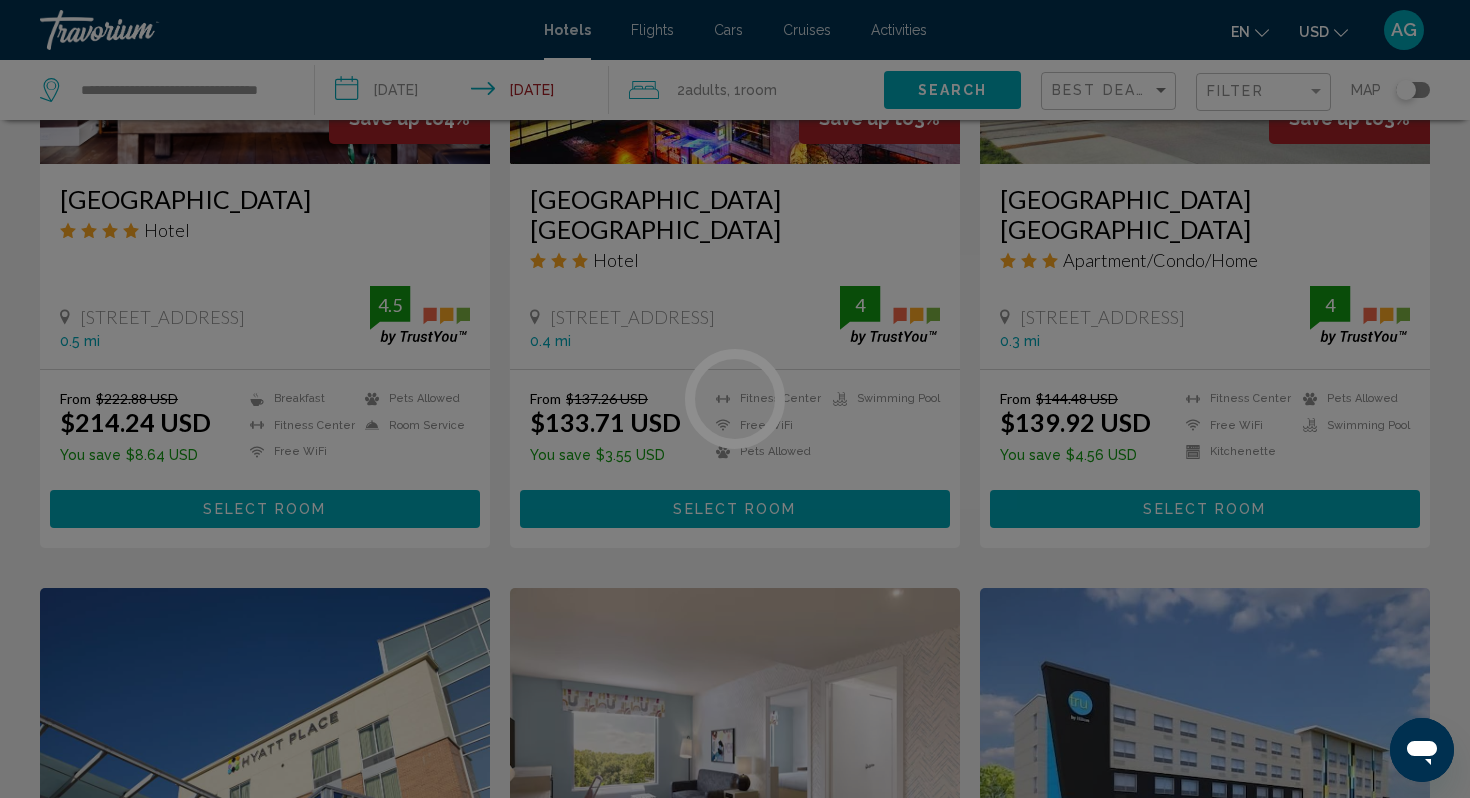 scroll, scrollTop: 0, scrollLeft: 0, axis: both 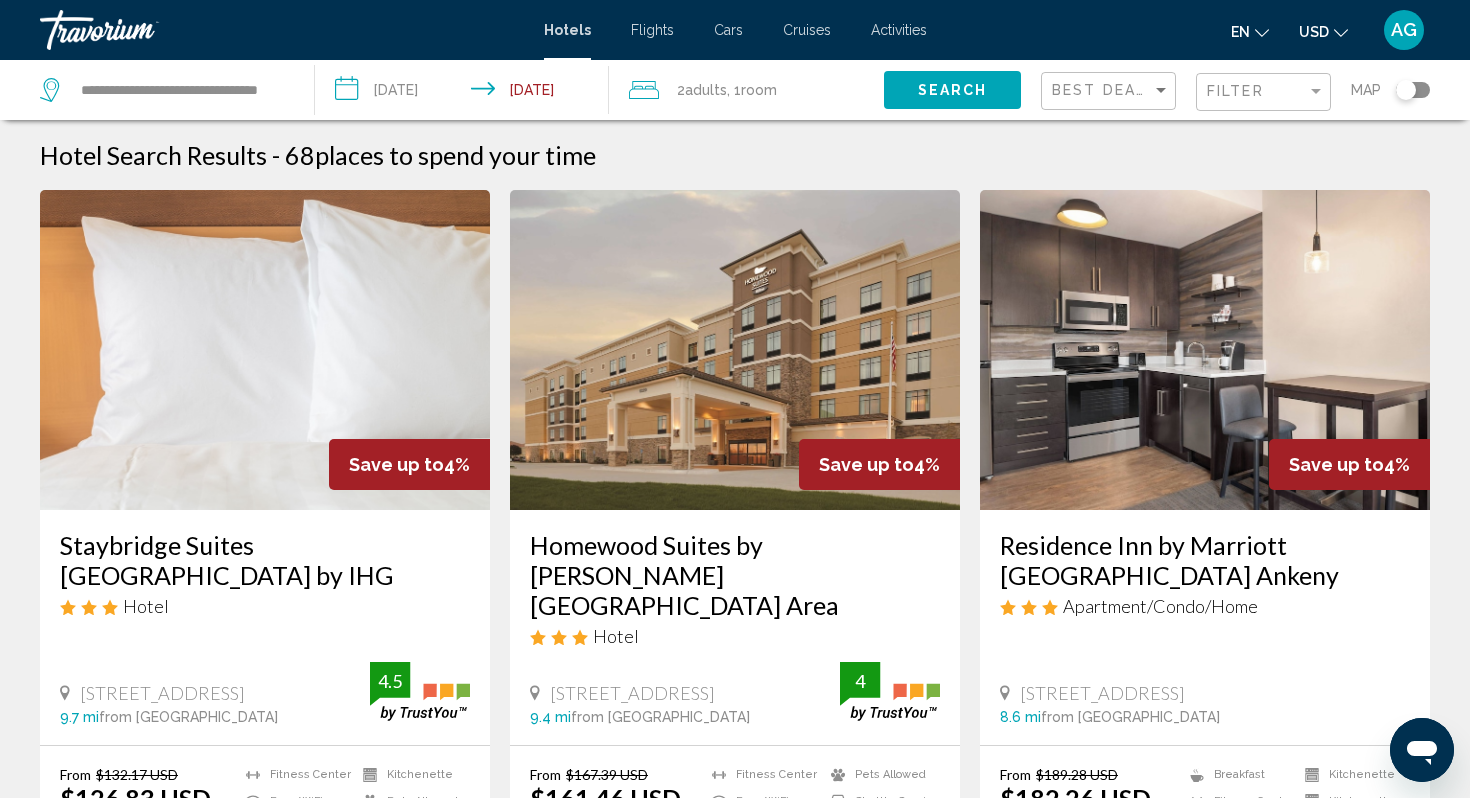 click on "Hotel Search Results  -   68  places to spend your time" at bounding box center [735, 155] 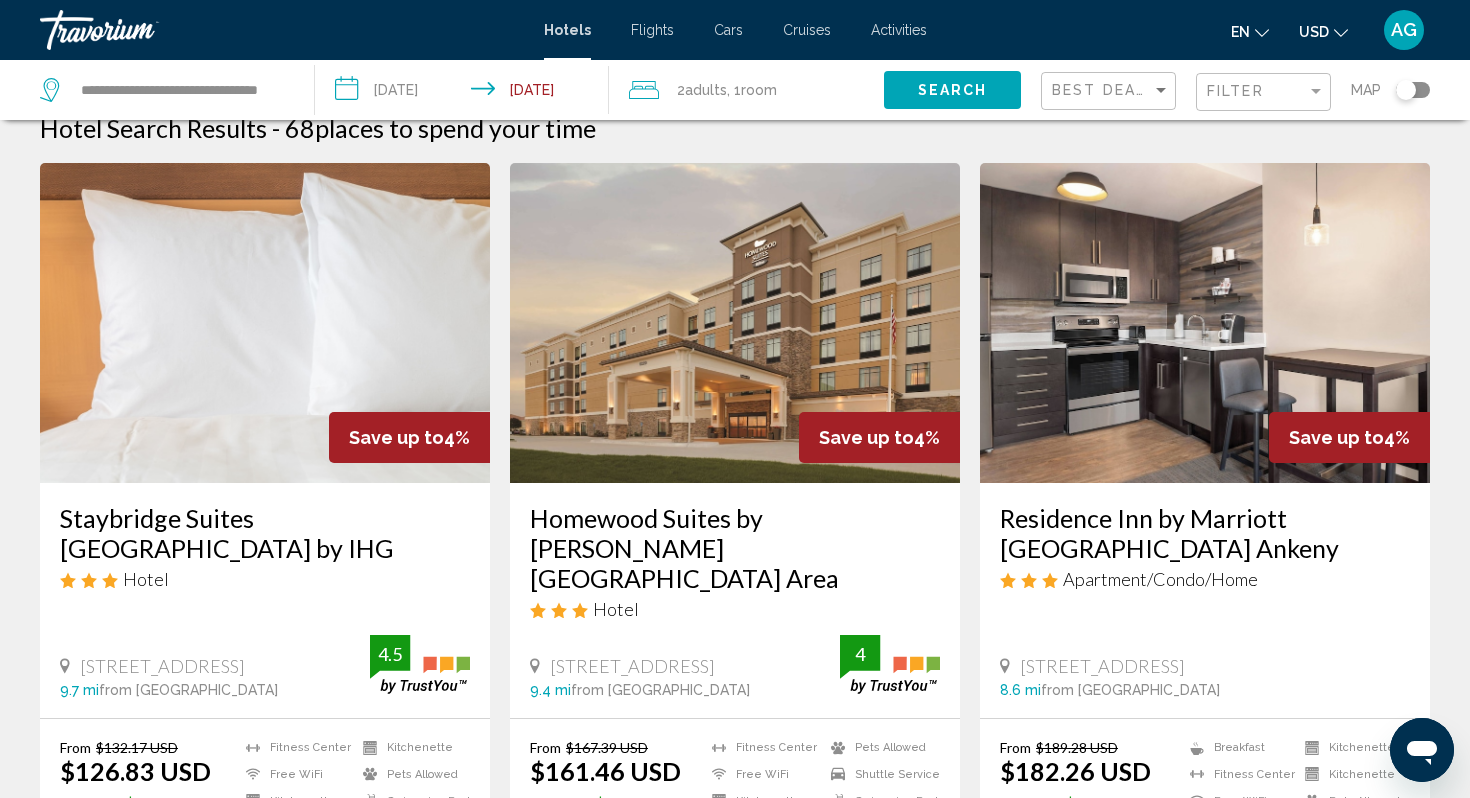 scroll, scrollTop: 40, scrollLeft: 0, axis: vertical 